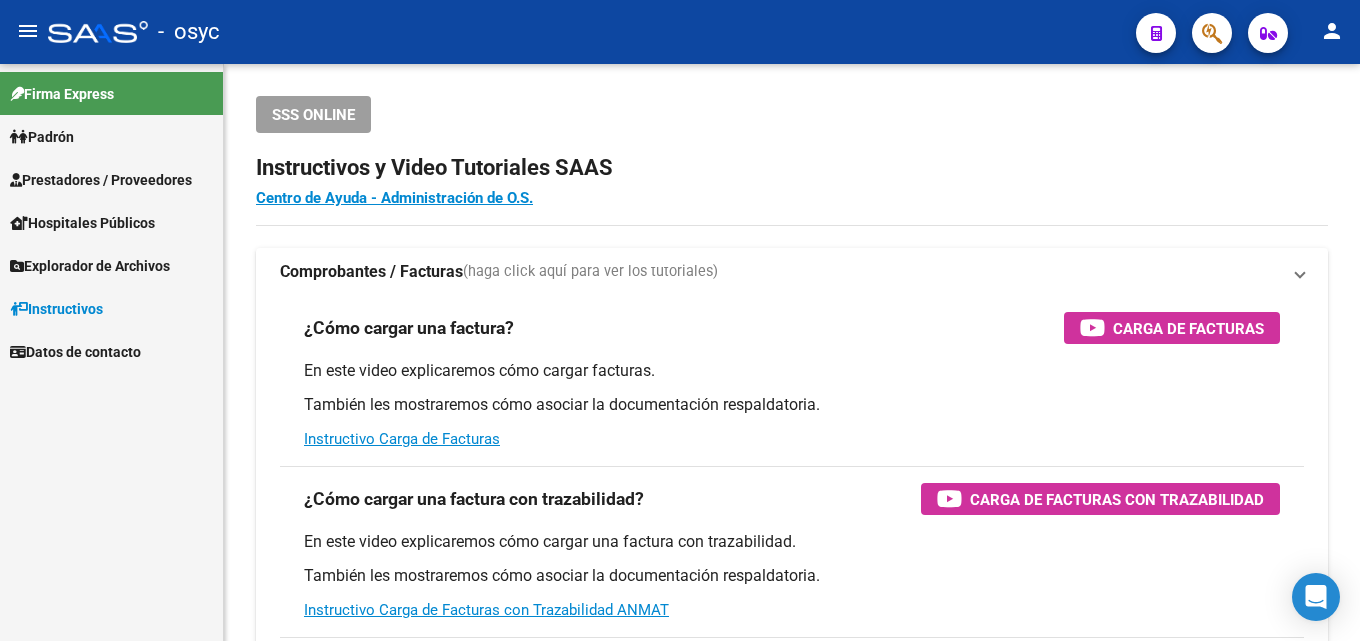 scroll, scrollTop: 0, scrollLeft: 0, axis: both 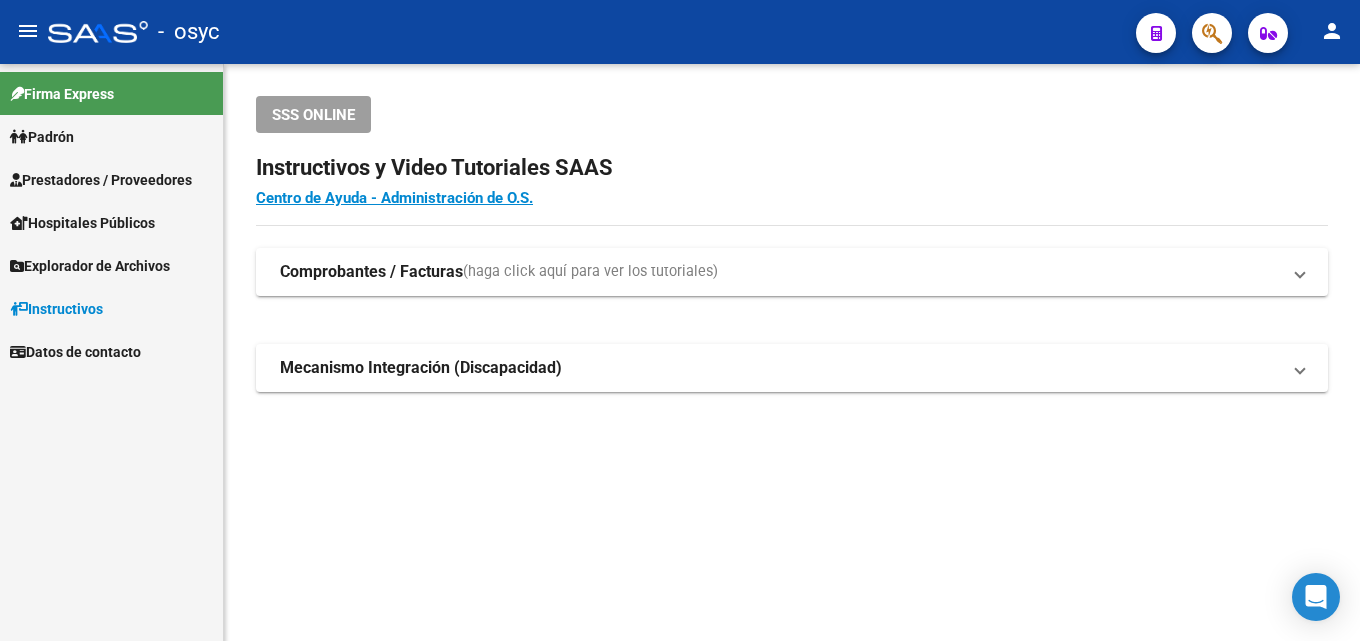 click on "menu -   osyc  person" 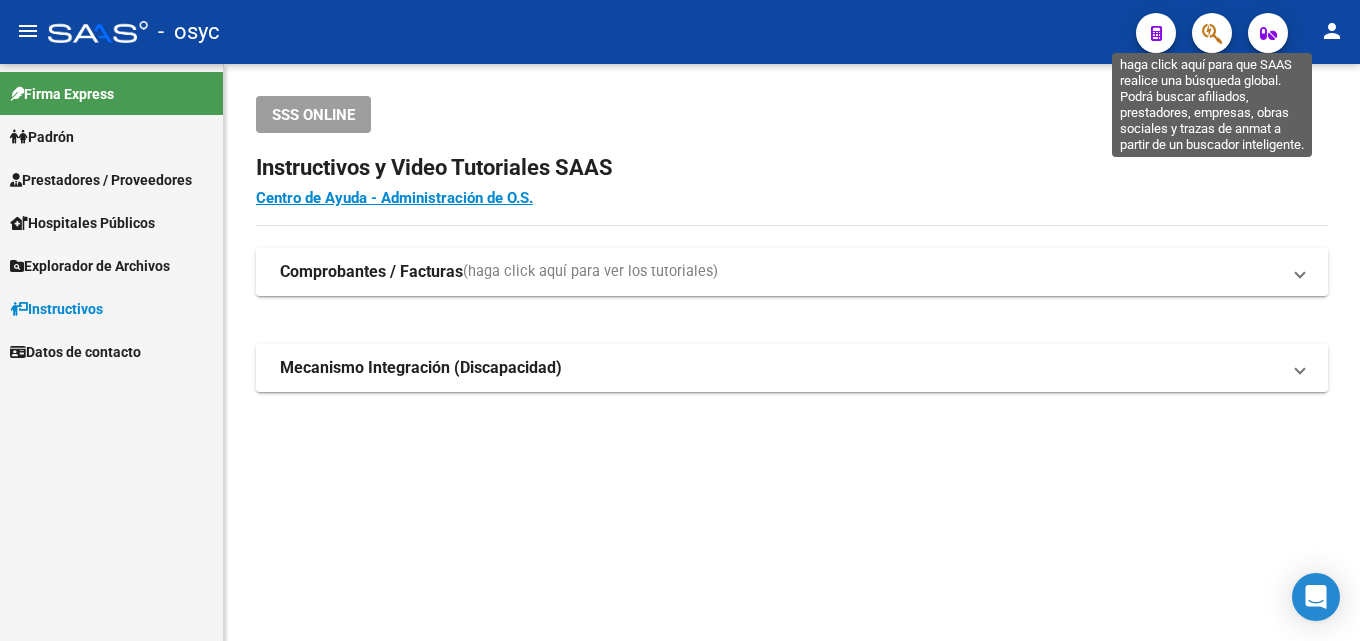 click 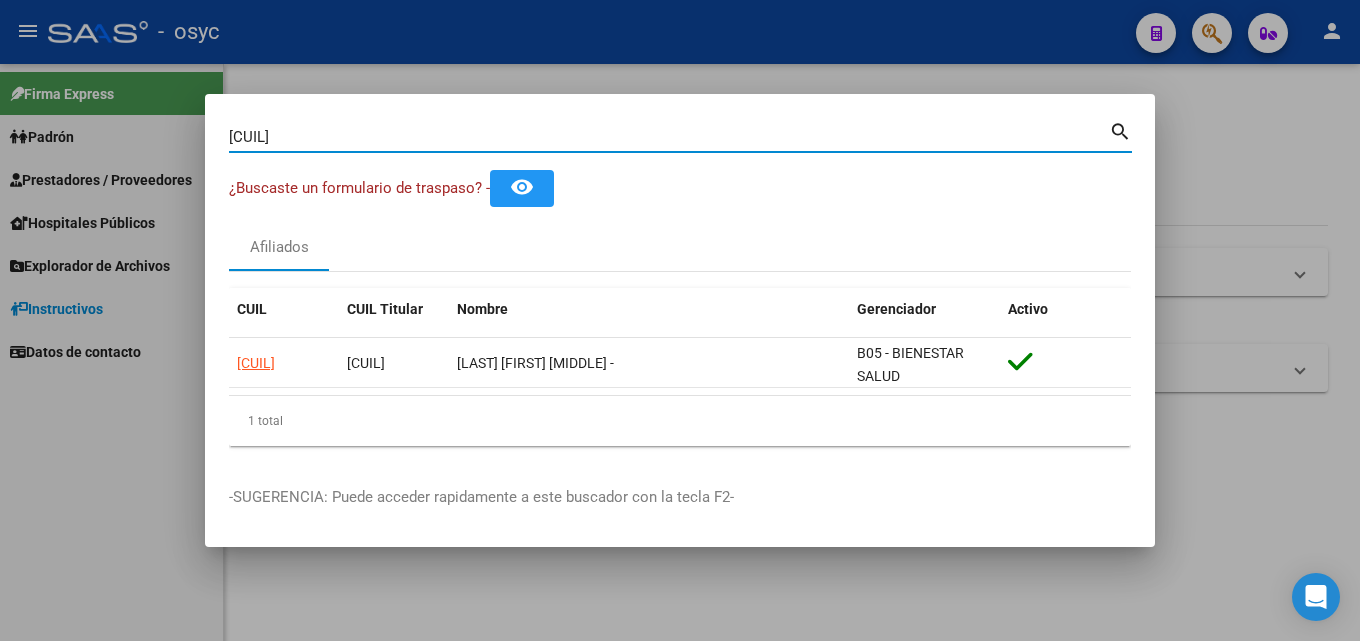 drag, startPoint x: 227, startPoint y: 135, endPoint x: 0, endPoint y: 152, distance: 227.63568 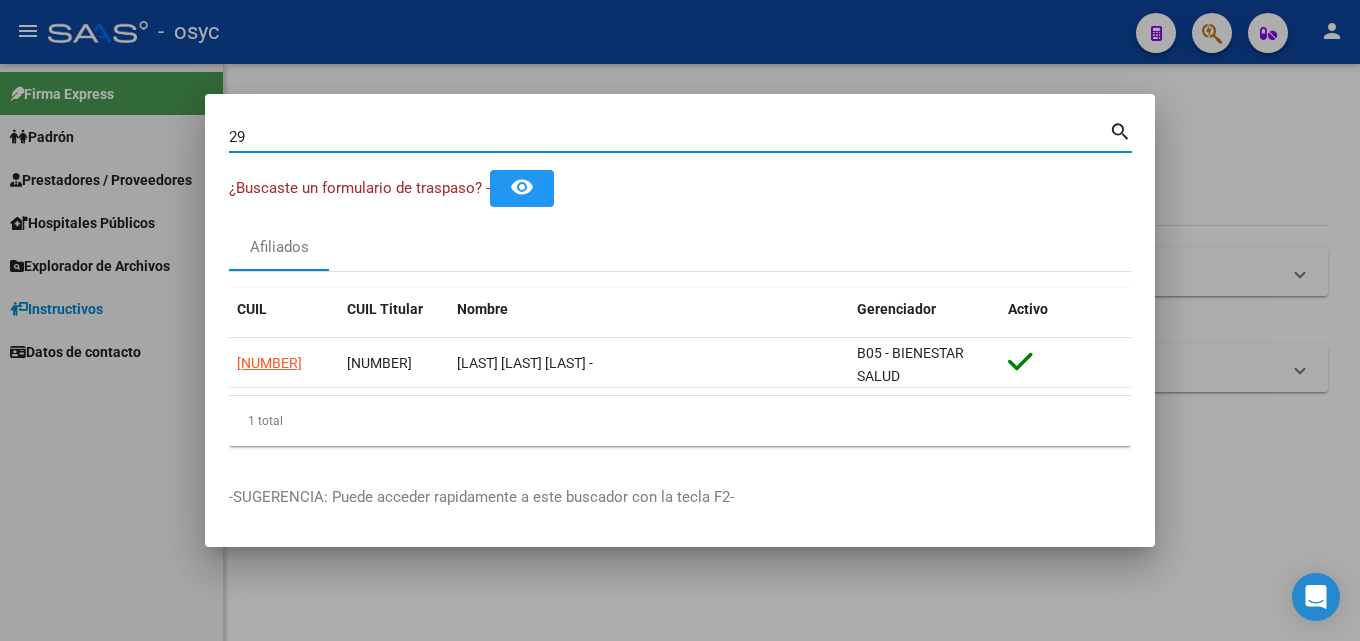 type on "2" 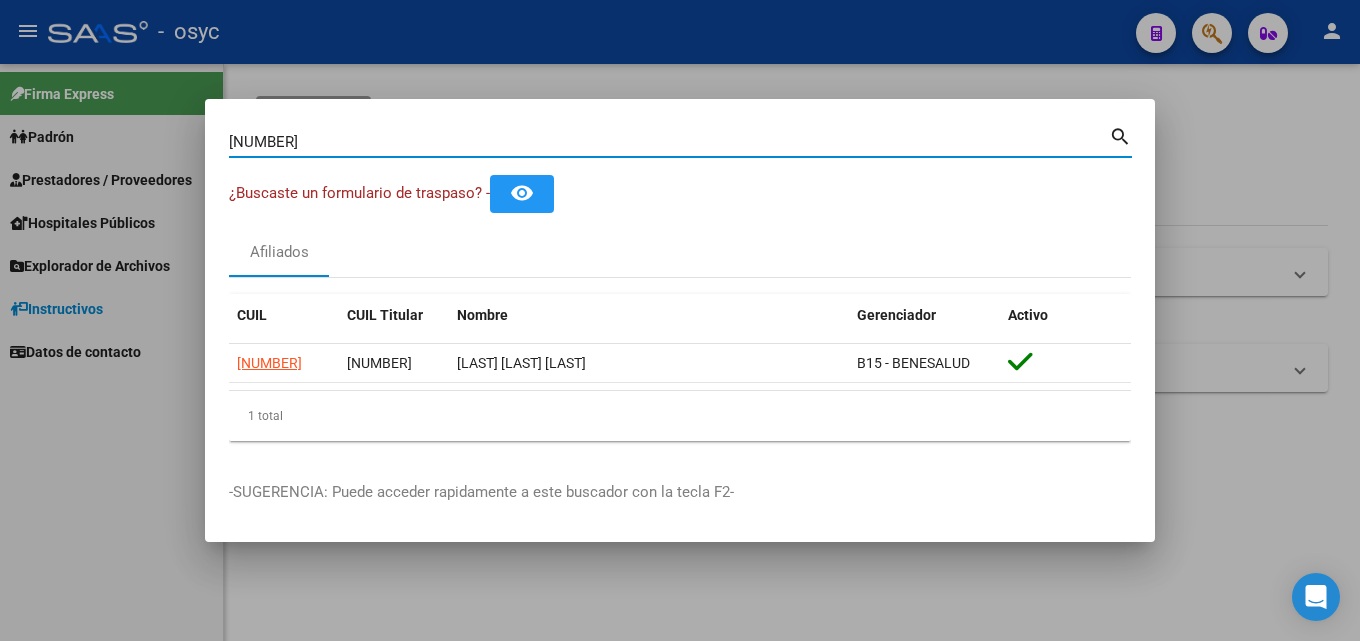drag, startPoint x: 318, startPoint y: 139, endPoint x: 0, endPoint y: 155, distance: 318.40225 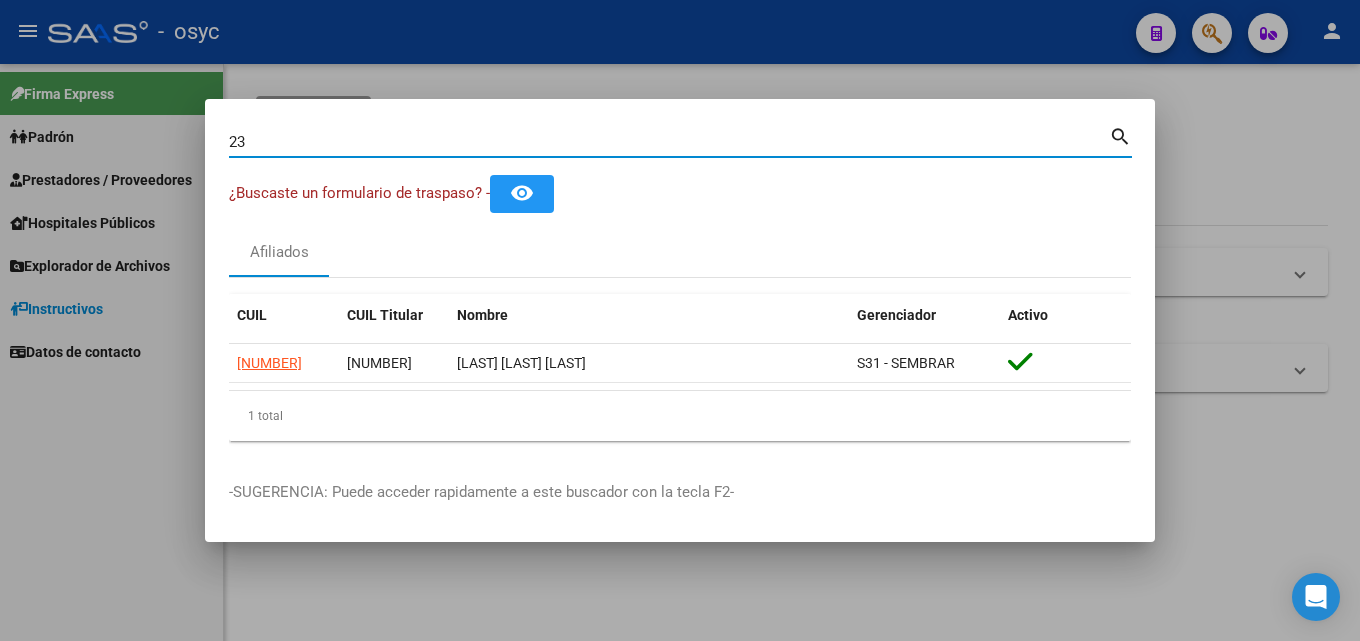 type on "2" 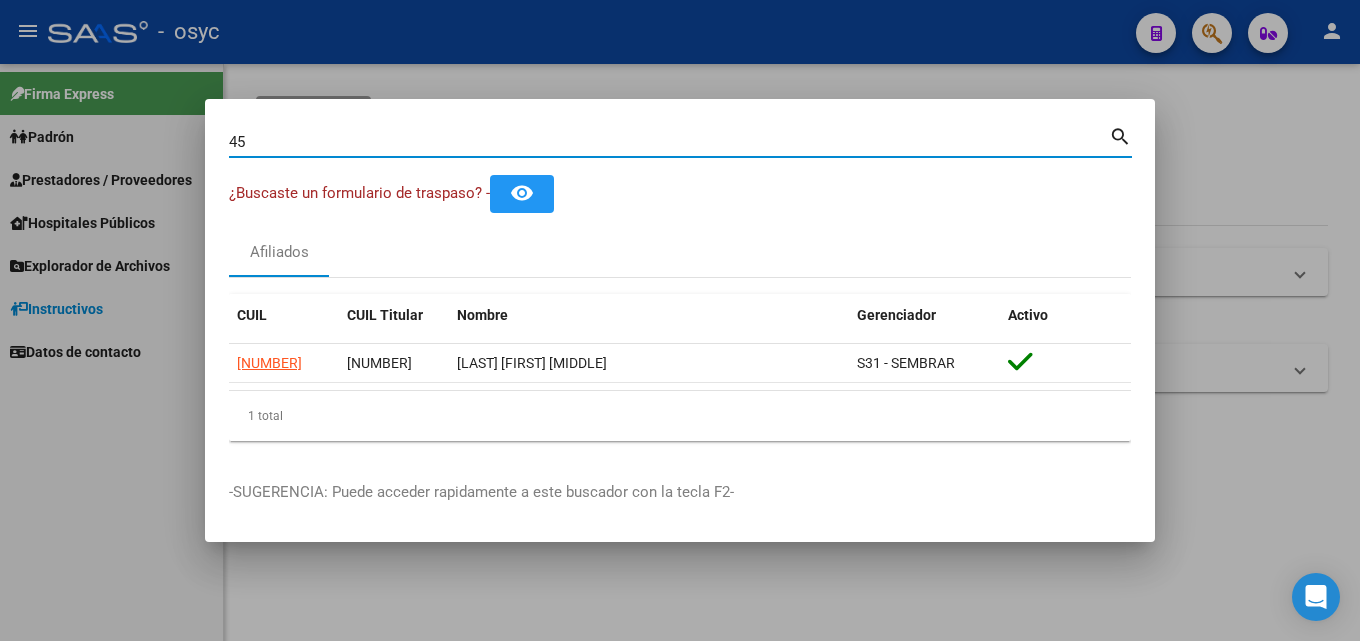 type on "4" 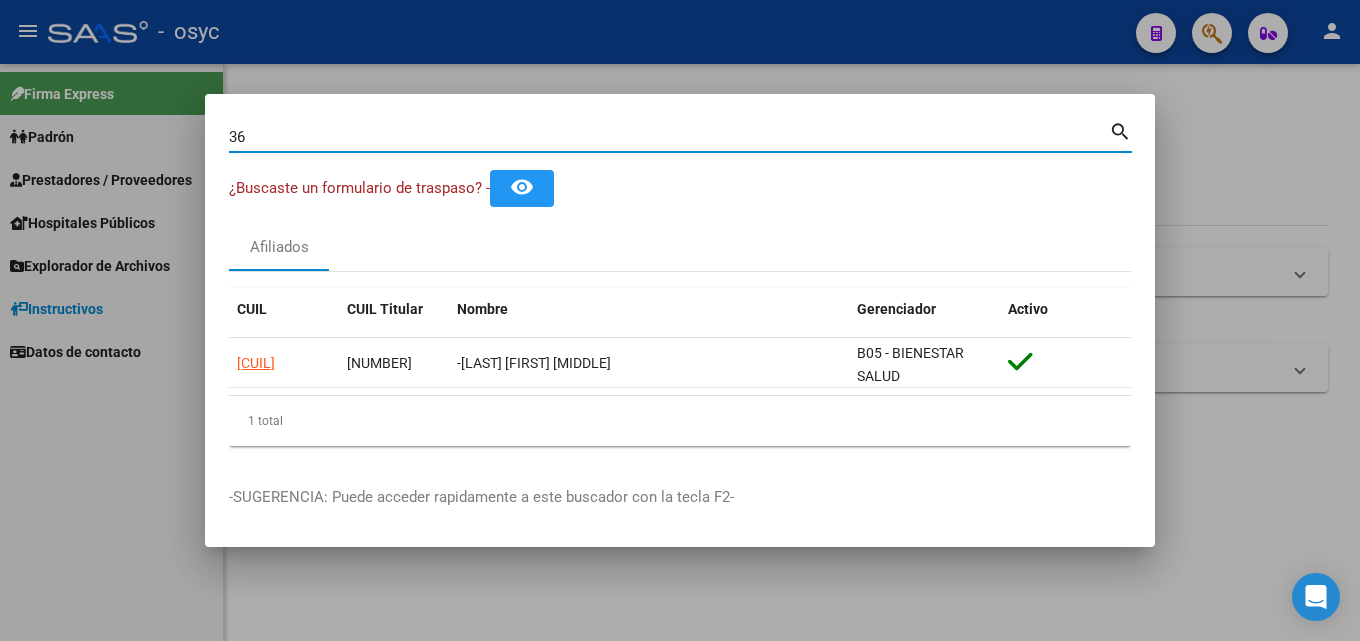 type on "3" 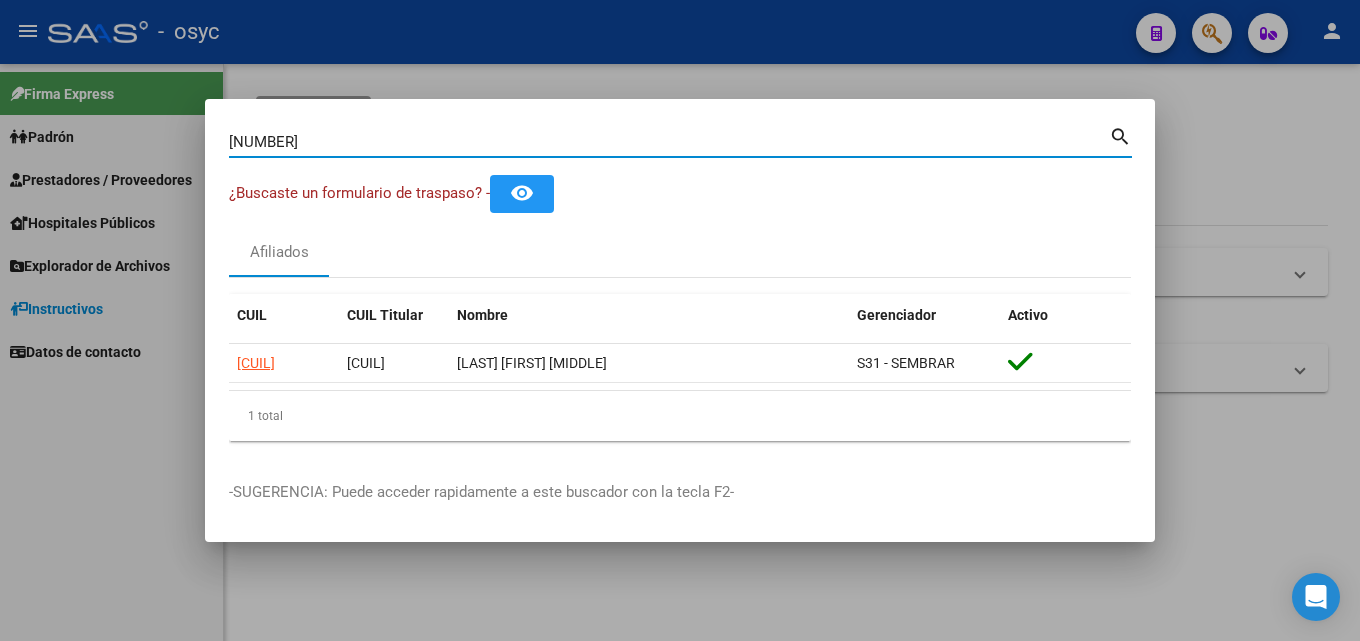 drag, startPoint x: 374, startPoint y: 134, endPoint x: 0, endPoint y: 89, distance: 376.69748 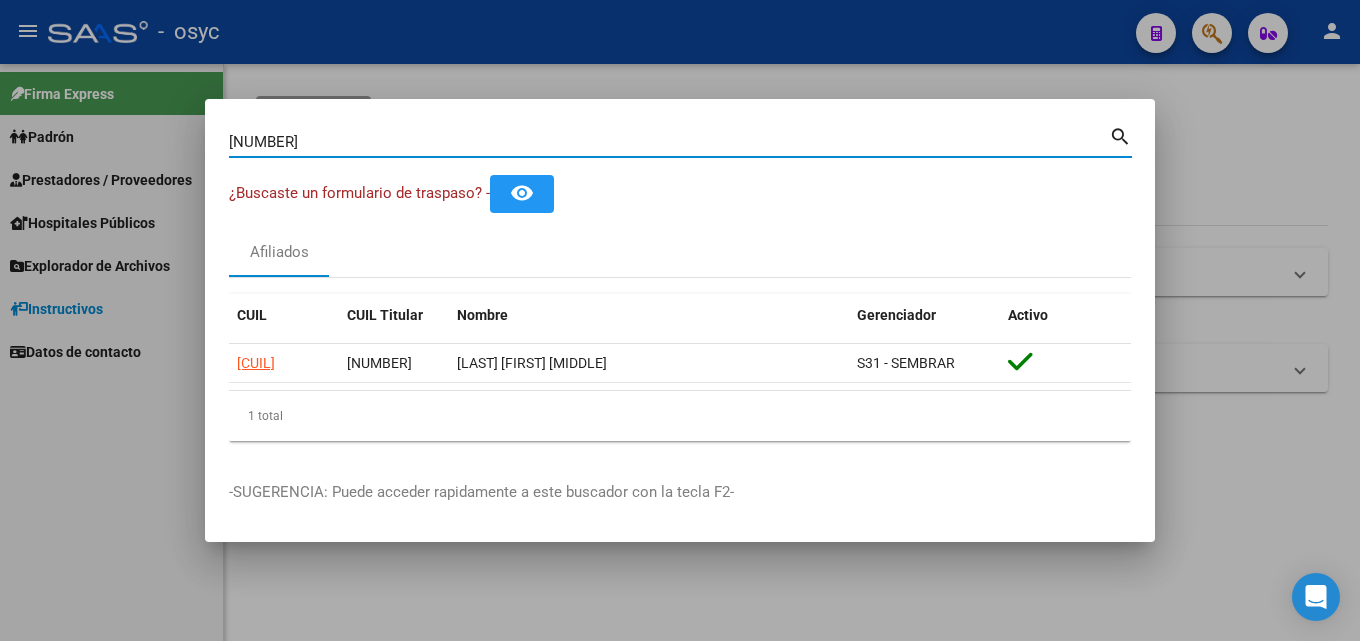 click on "[NUMBER] Buscar (apellido, dni, cuil, nro traspaso, cuit, obra social)" at bounding box center (669, 142) 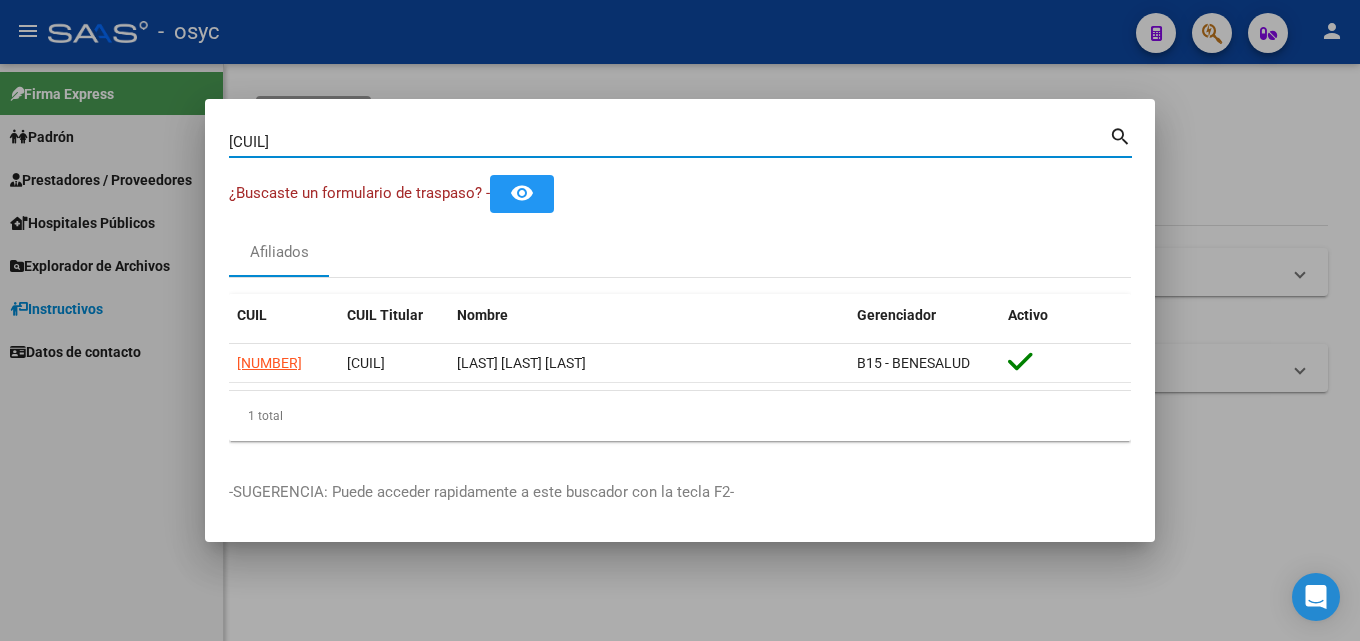 drag, startPoint x: 367, startPoint y: 140, endPoint x: 0, endPoint y: 70, distance: 373.61612 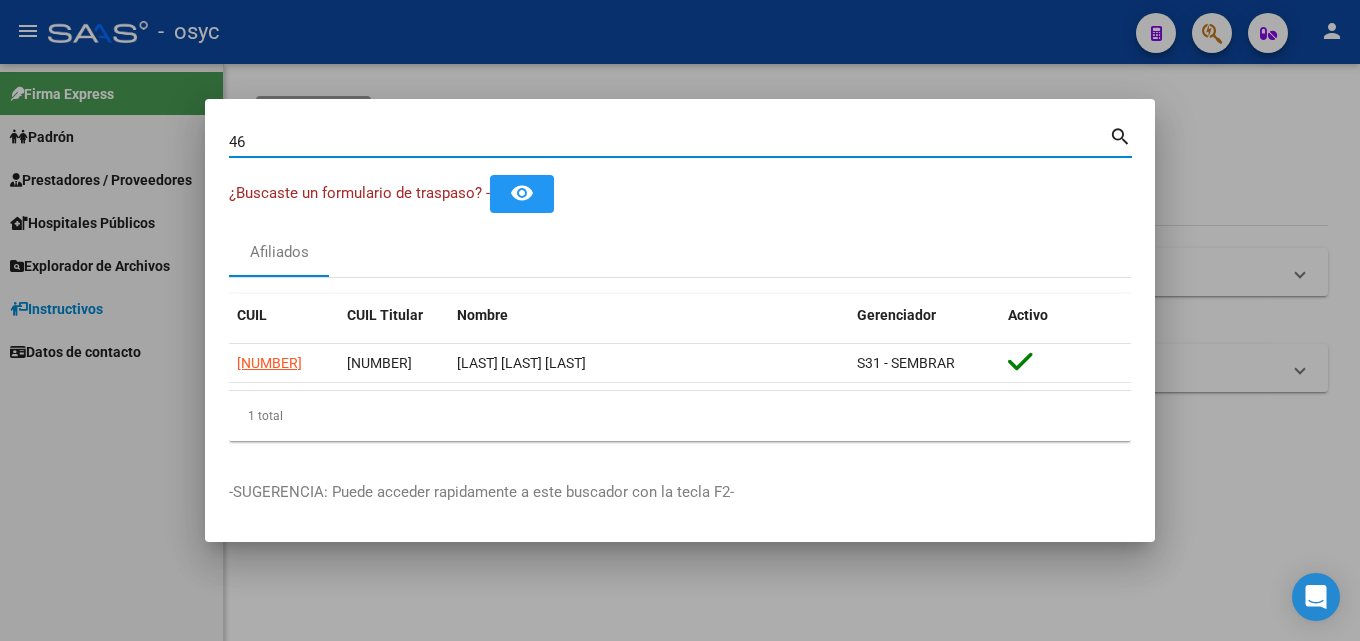 type on "4" 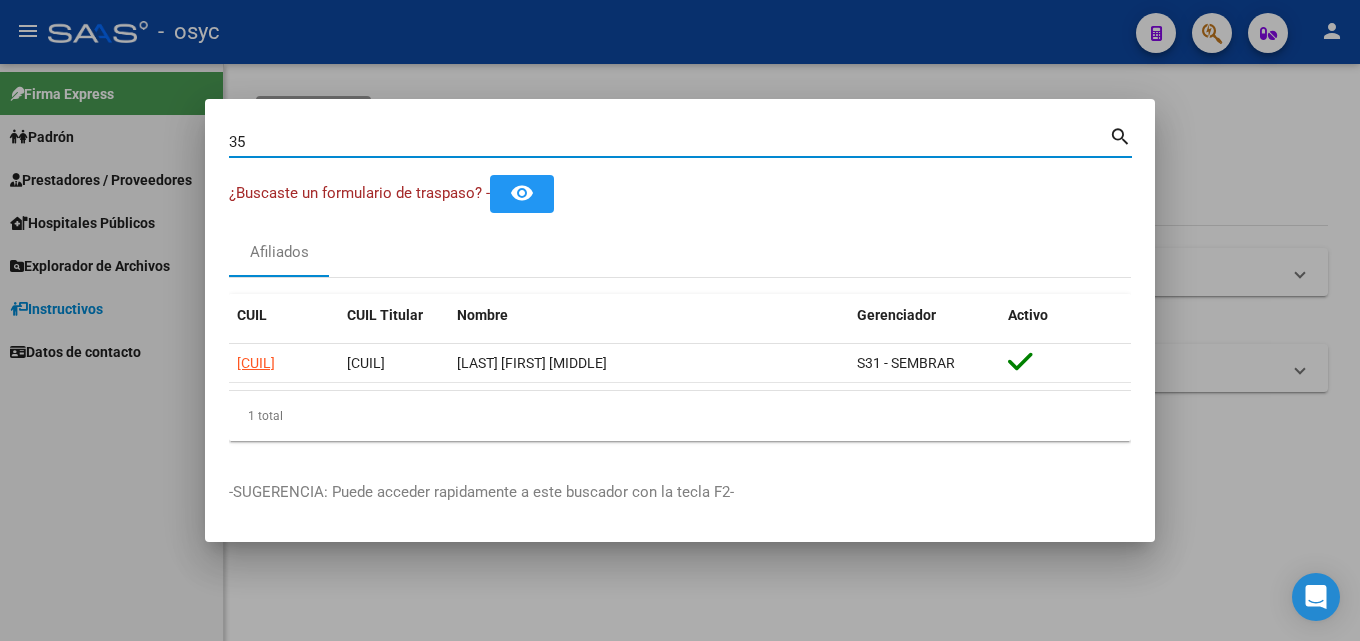 type on "3" 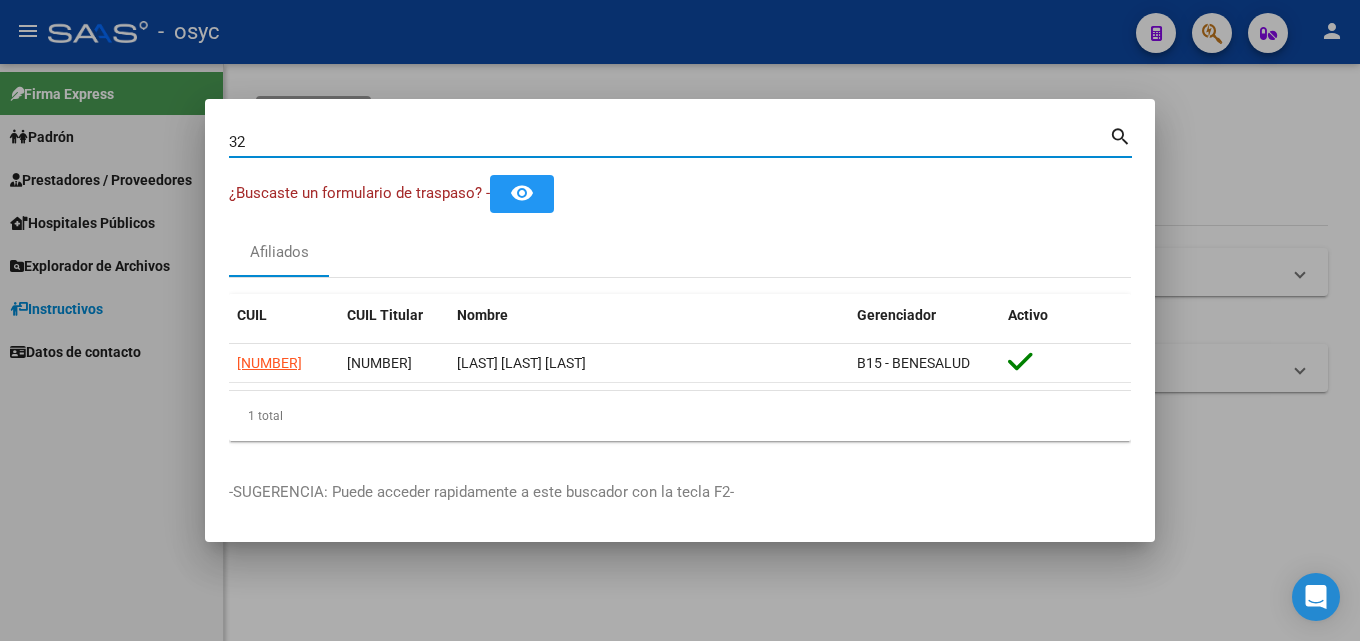 type on "3" 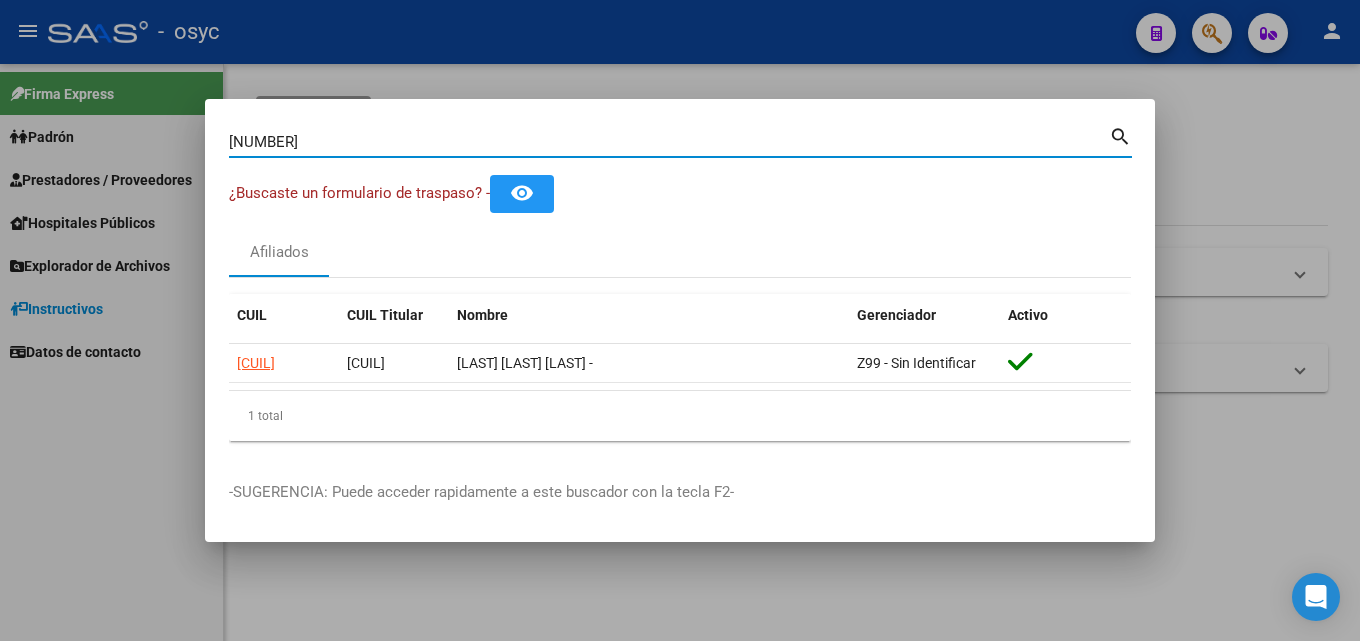 drag, startPoint x: 304, startPoint y: 141, endPoint x: 0, endPoint y: 118, distance: 304.86884 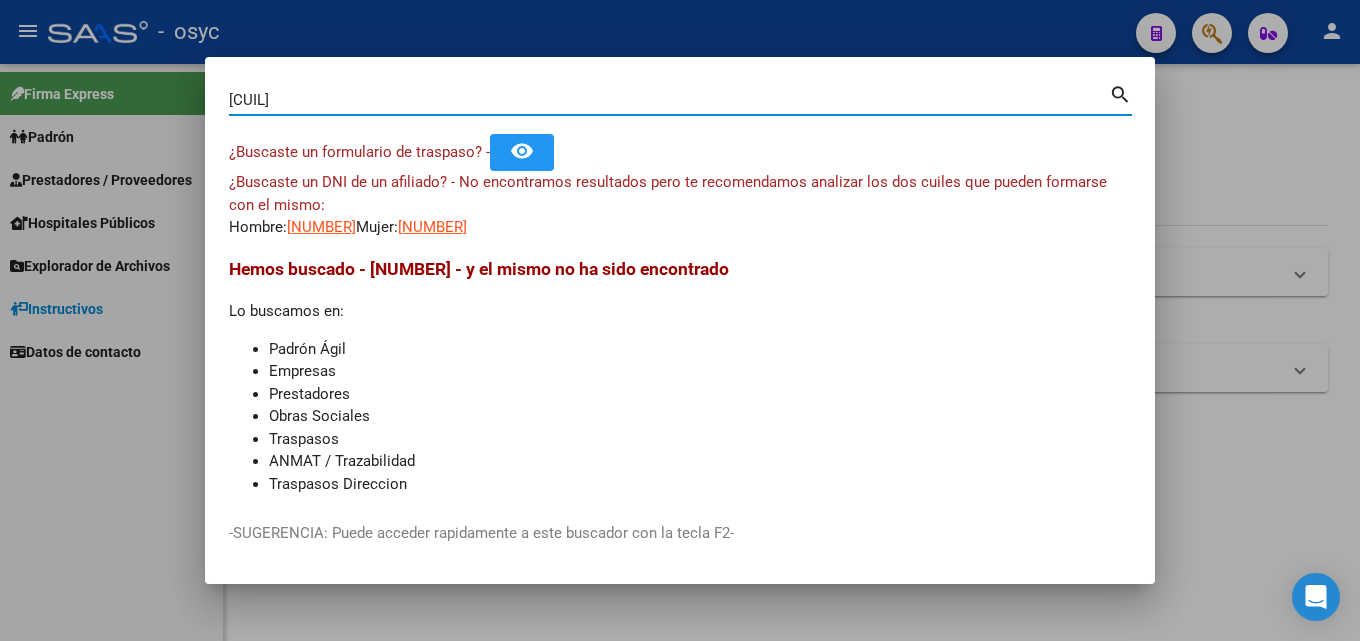 drag, startPoint x: 333, startPoint y: 89, endPoint x: 0, endPoint y: 102, distance: 333.25366 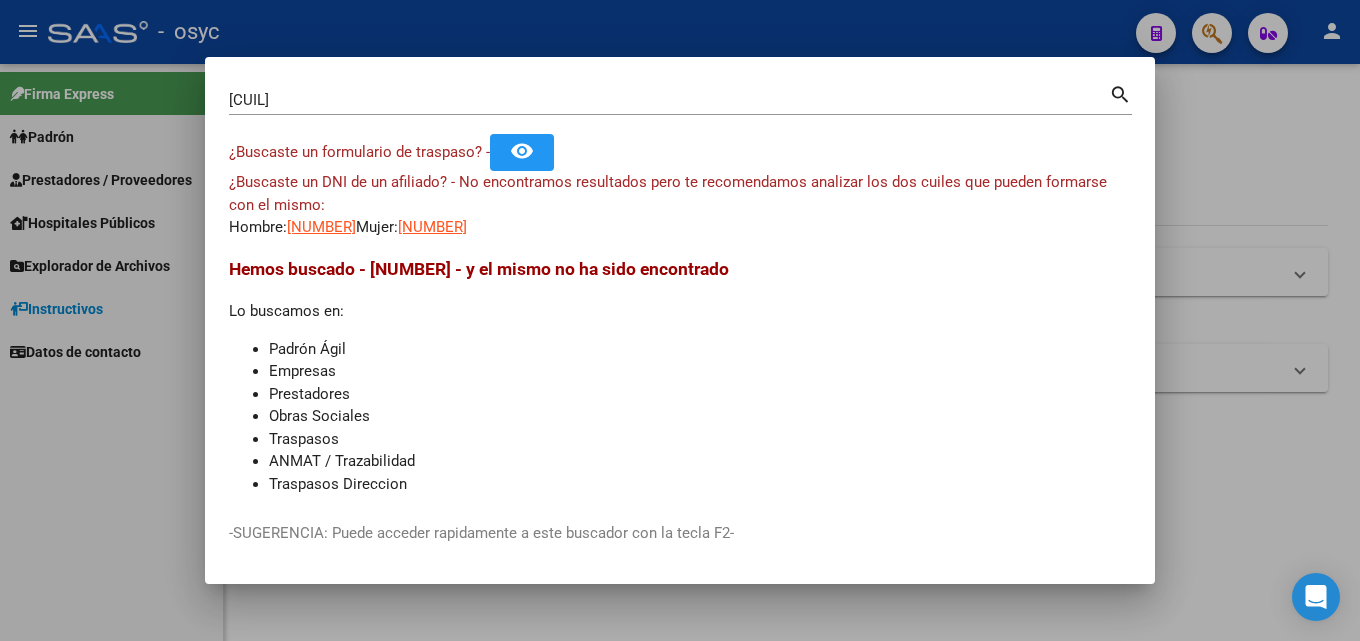 drag, startPoint x: 243, startPoint y: 97, endPoint x: 87, endPoint y: 61, distance: 160.09998 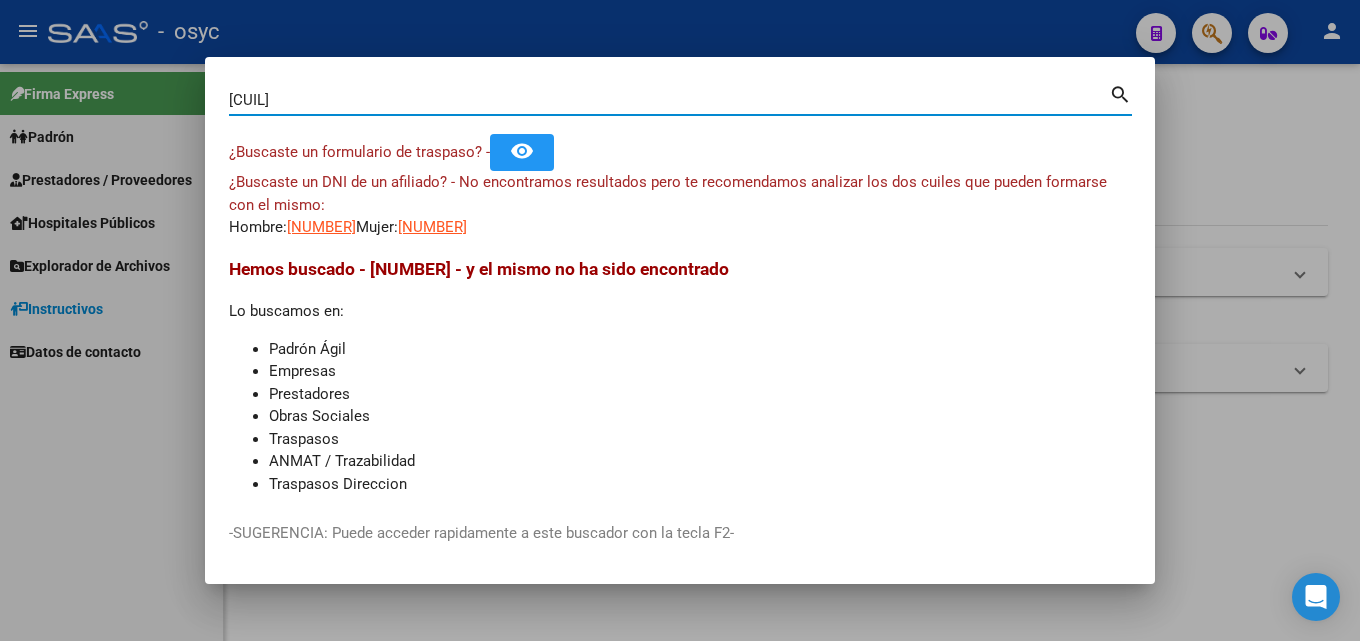 drag, startPoint x: 316, startPoint y: 95, endPoint x: 0, endPoint y: 77, distance: 316.51224 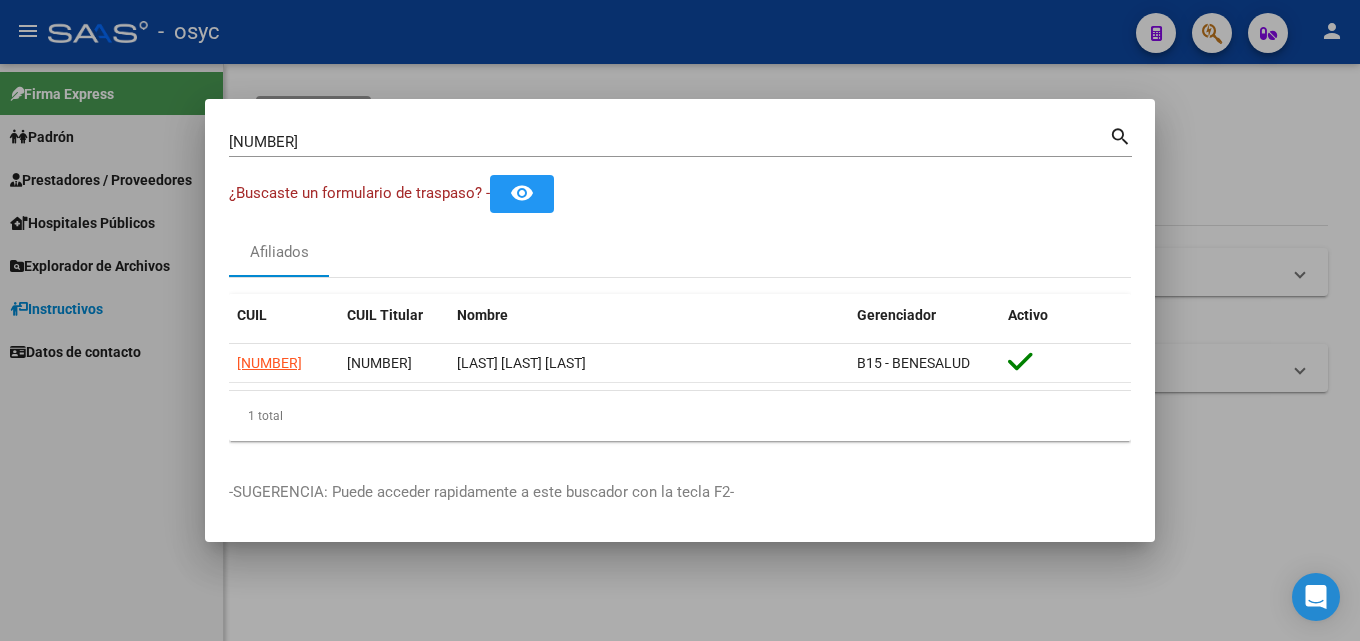 drag, startPoint x: 258, startPoint y: 131, endPoint x: 107, endPoint y: 143, distance: 151.47607 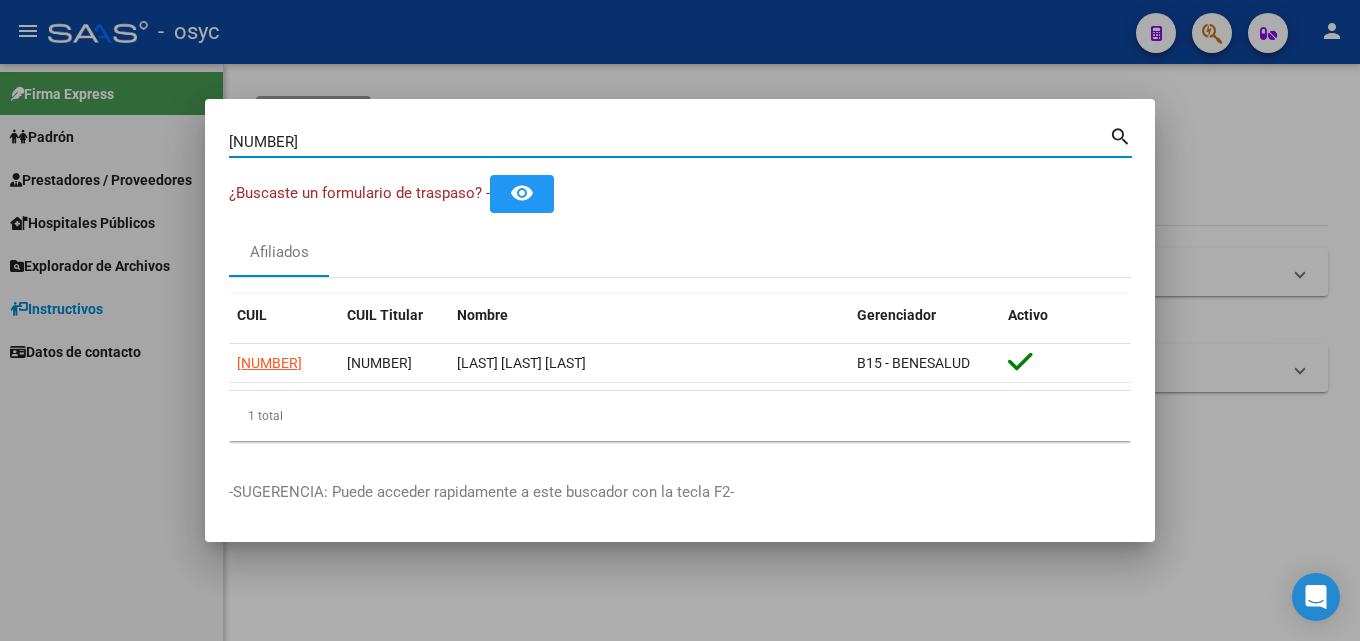 drag, startPoint x: 327, startPoint y: 138, endPoint x: 0, endPoint y: 161, distance: 327.80786 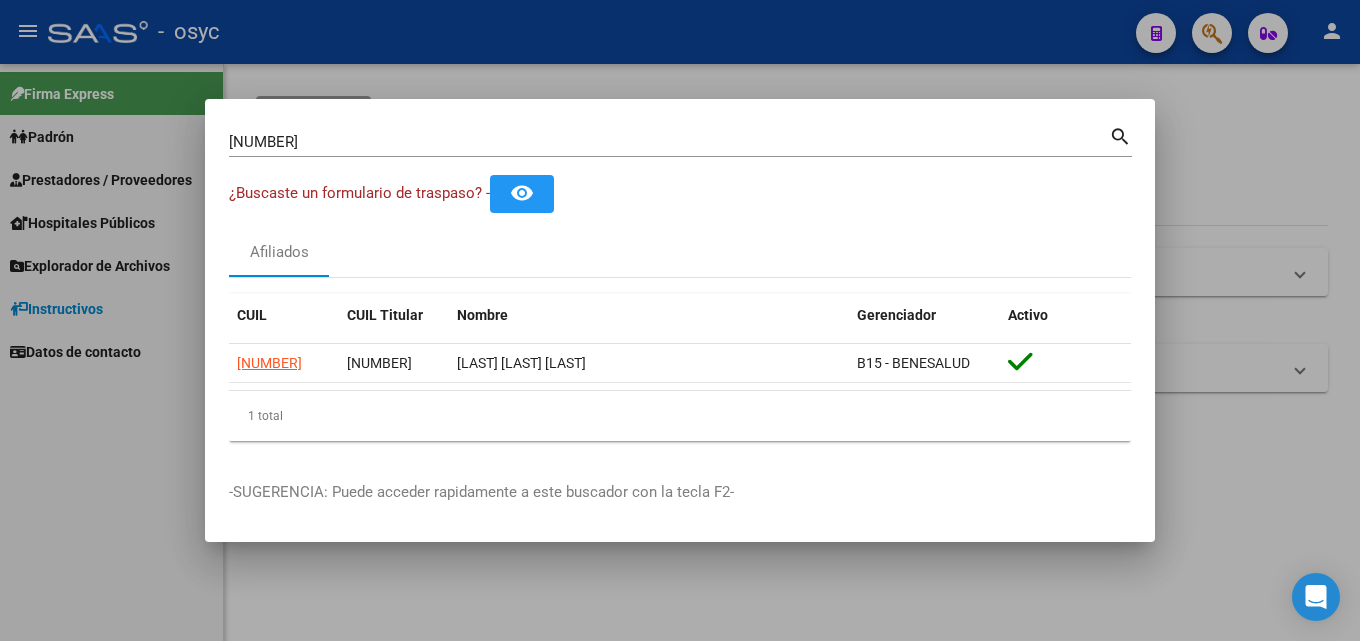 drag, startPoint x: 112, startPoint y: 35, endPoint x: 586, endPoint y: 117, distance: 481.04053 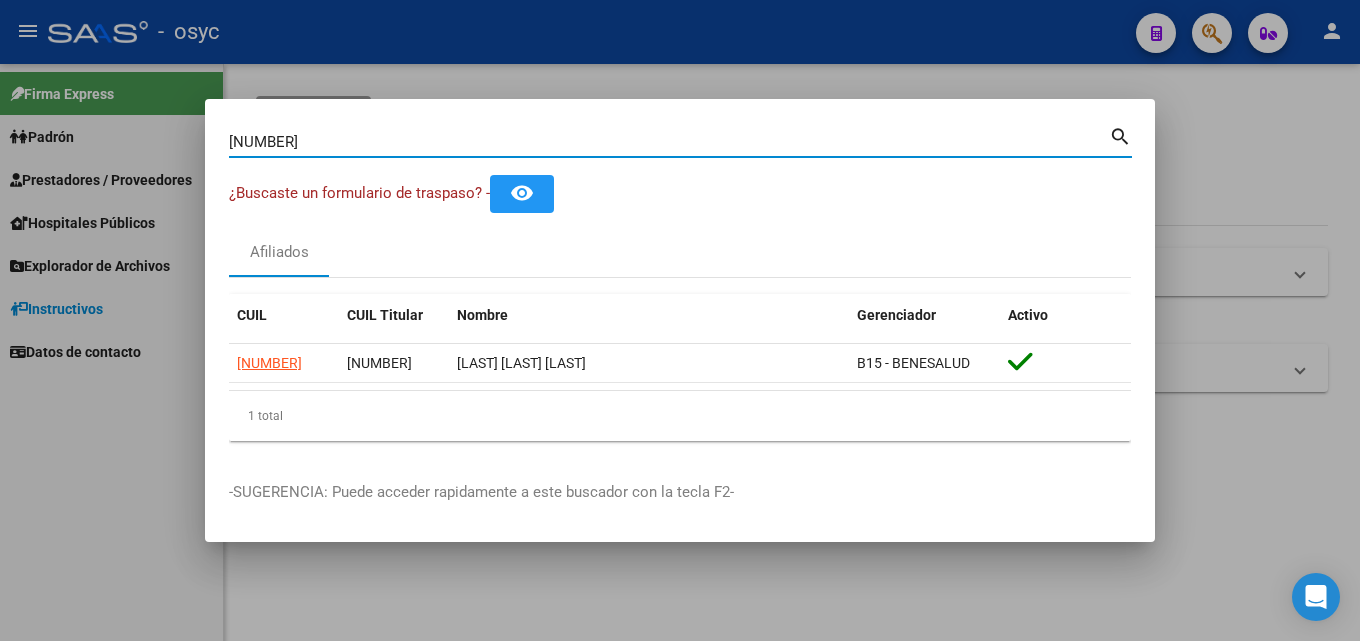 drag, startPoint x: 397, startPoint y: 133, endPoint x: 102, endPoint y: 137, distance: 295.02713 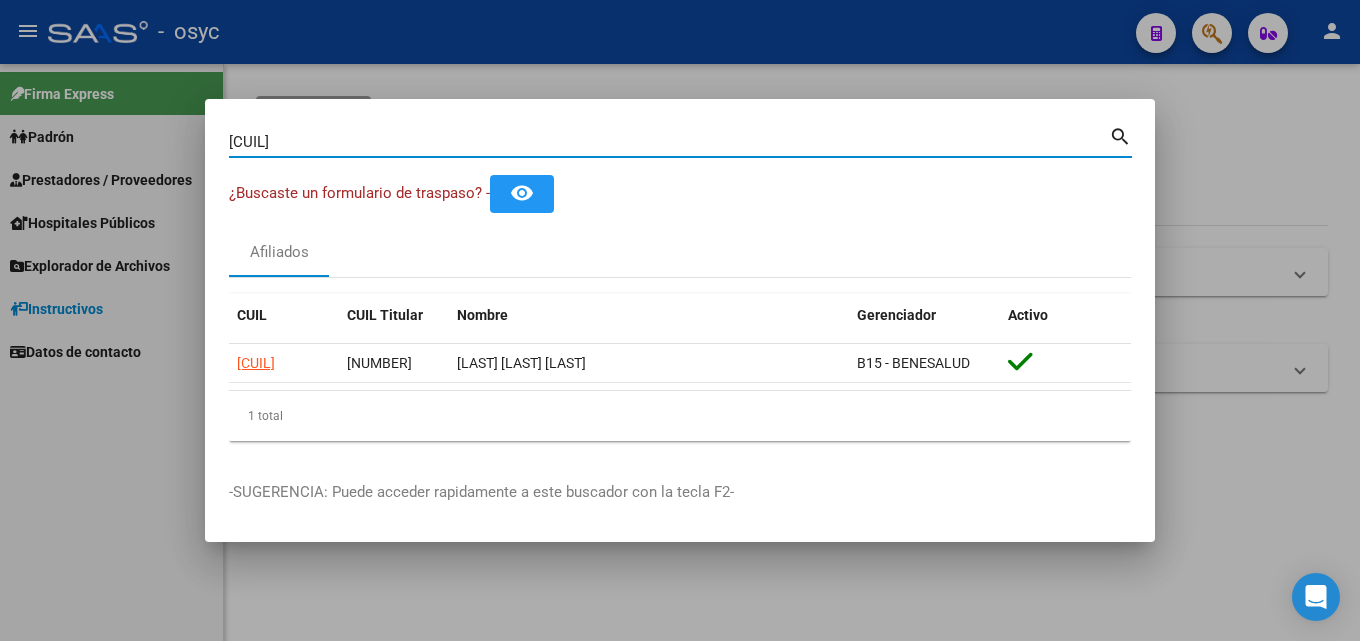 click on "[CUIL] Buscar (apellido, dni, cuil, nro traspaso, cuit, obra social) search" at bounding box center [680, 140] 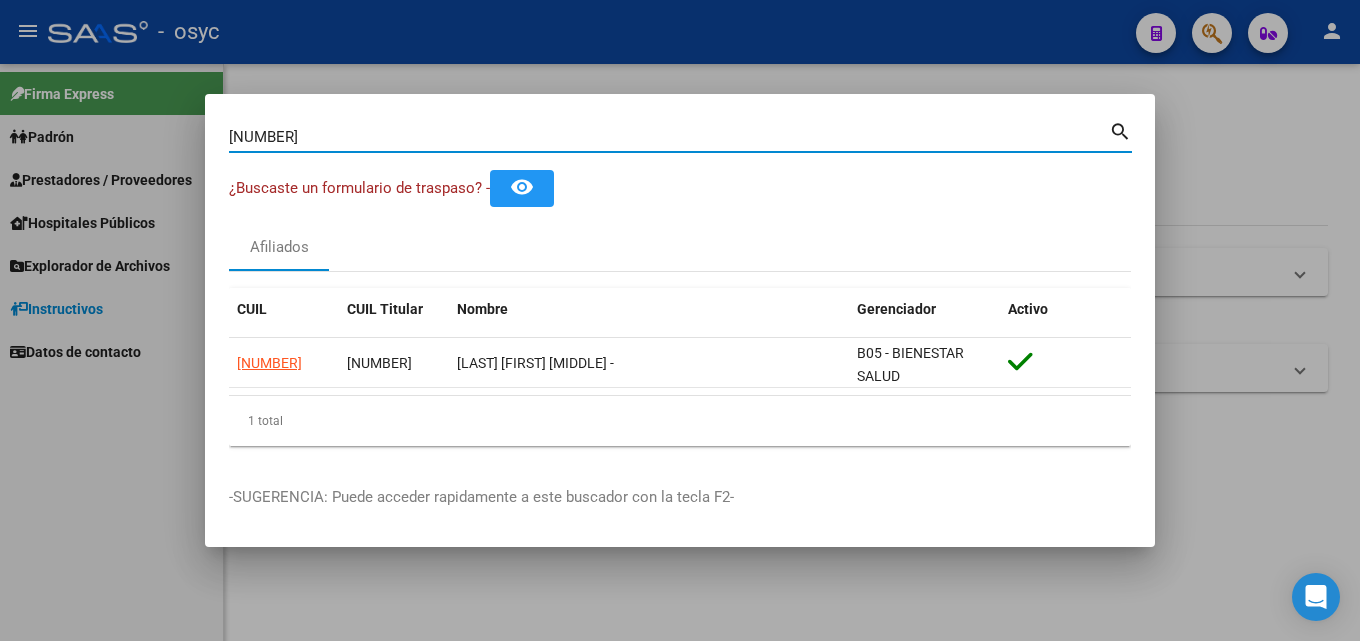 click on "[NUMBER]" at bounding box center (669, 137) 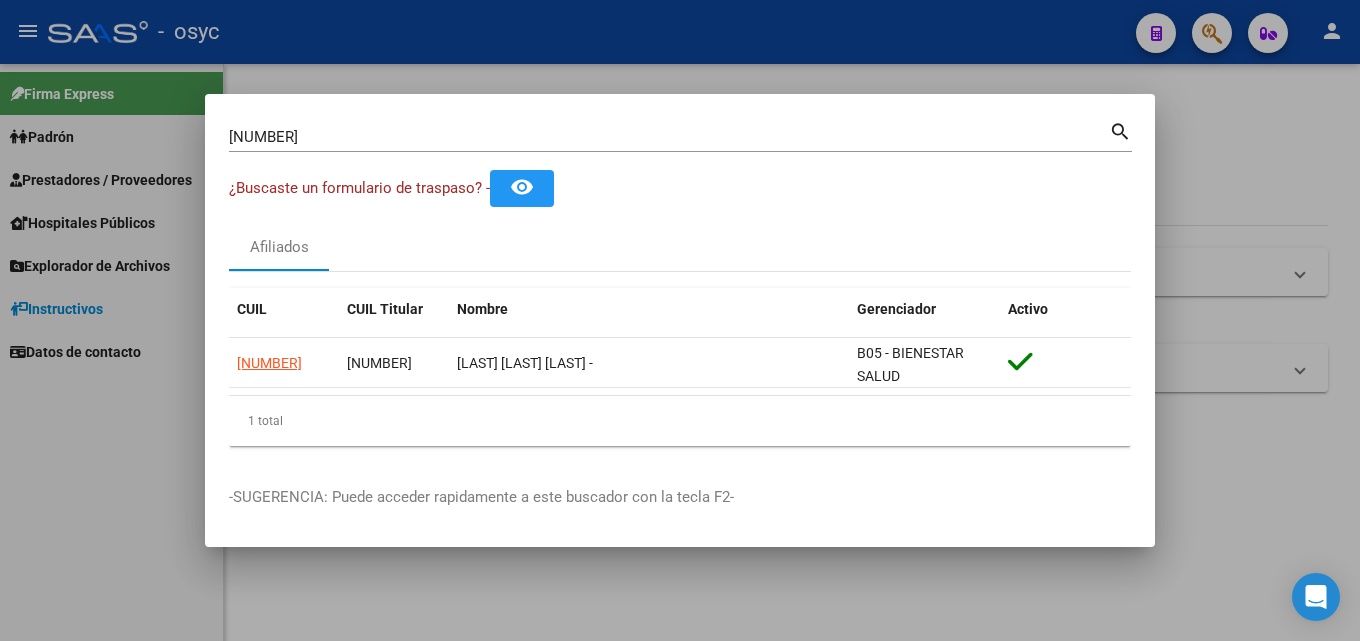 drag, startPoint x: 321, startPoint y: 149, endPoint x: 13, endPoint y: 147, distance: 308.0065 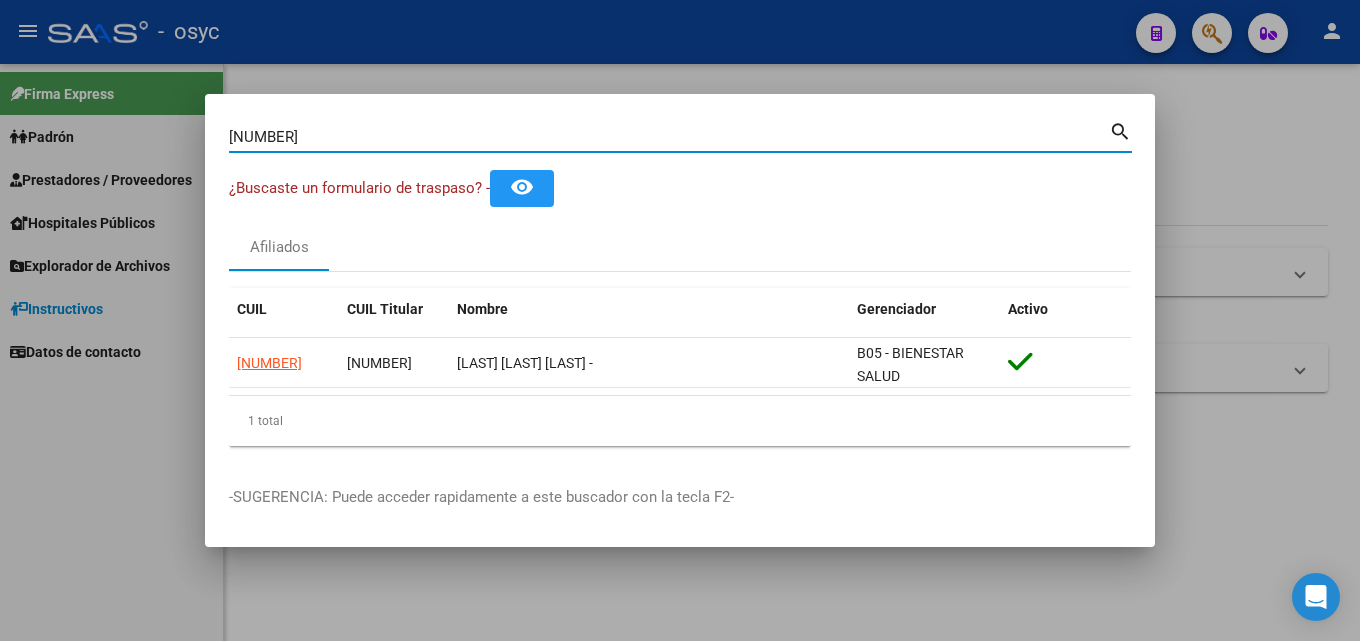 drag, startPoint x: 398, startPoint y: 141, endPoint x: 2, endPoint y: 109, distance: 397.29083 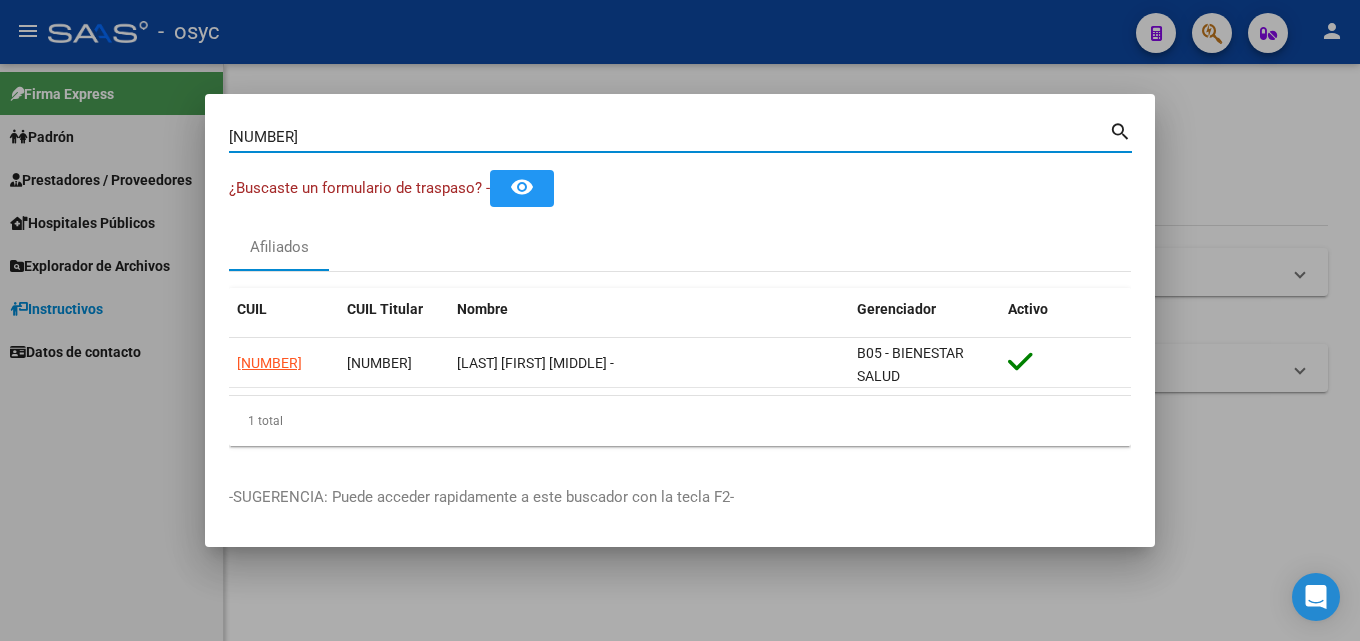 drag, startPoint x: 323, startPoint y: 141, endPoint x: 0, endPoint y: 88, distance: 327.31943 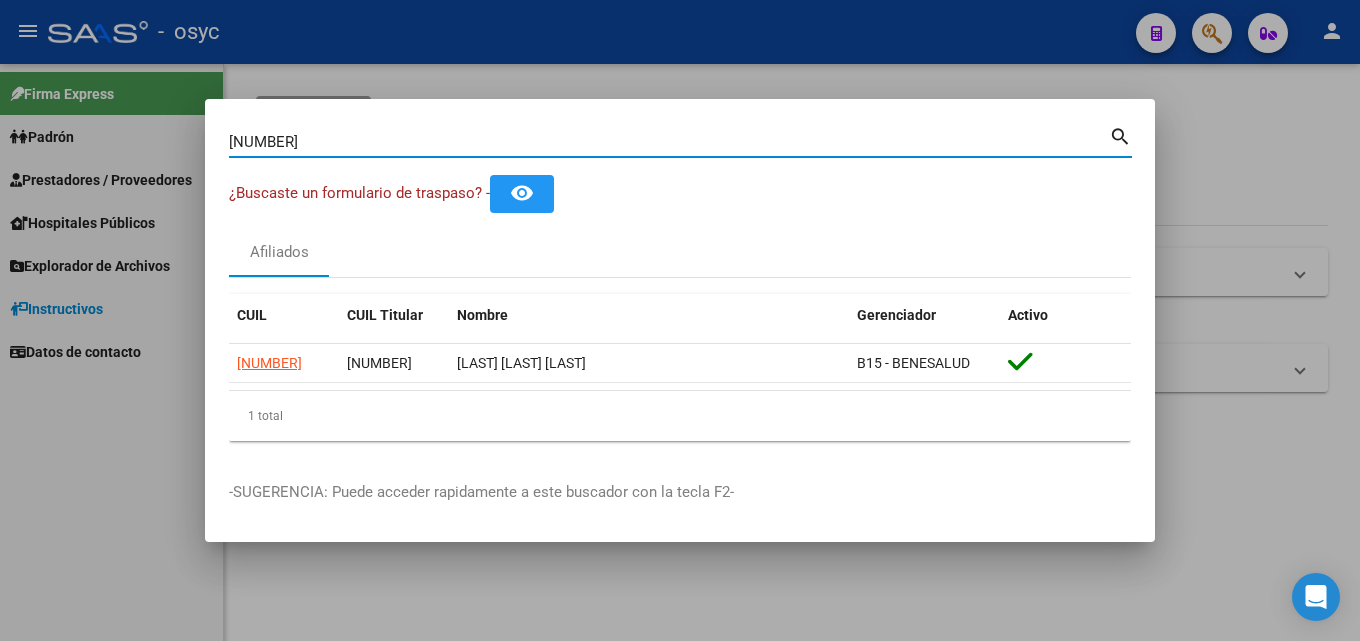 drag, startPoint x: 336, startPoint y: 140, endPoint x: 0, endPoint y: 86, distance: 340.3116 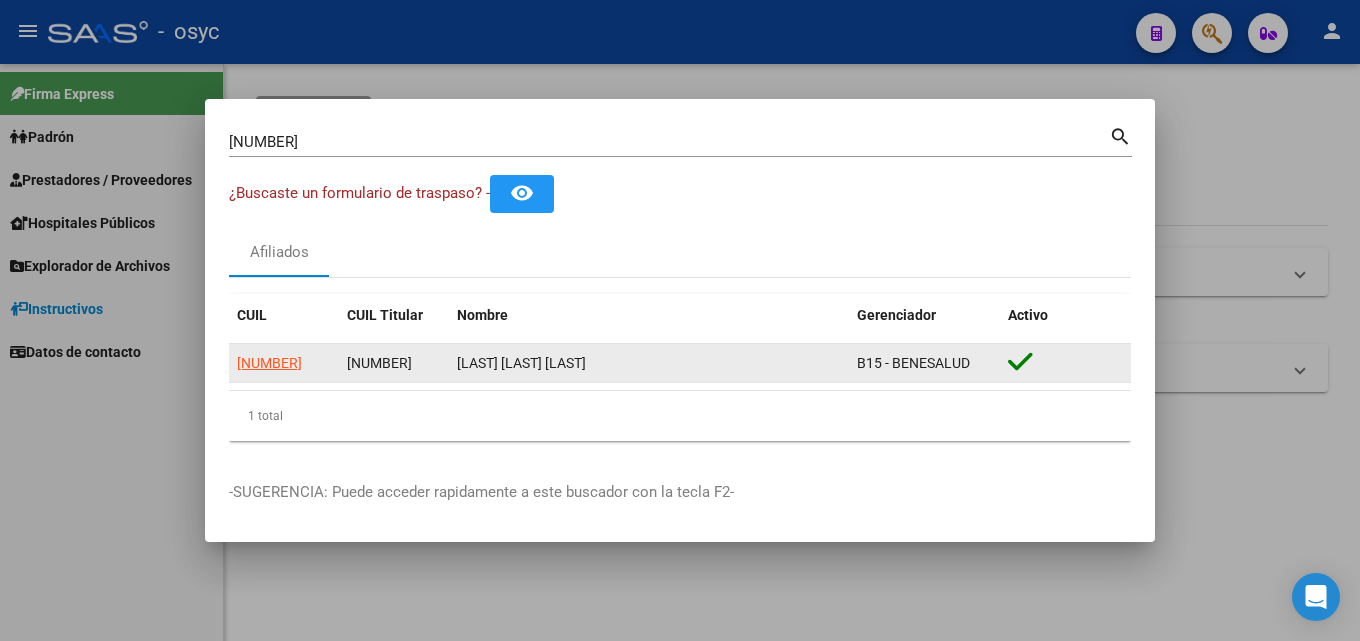 drag, startPoint x: 663, startPoint y: 364, endPoint x: 599, endPoint y: 374, distance: 64.77654 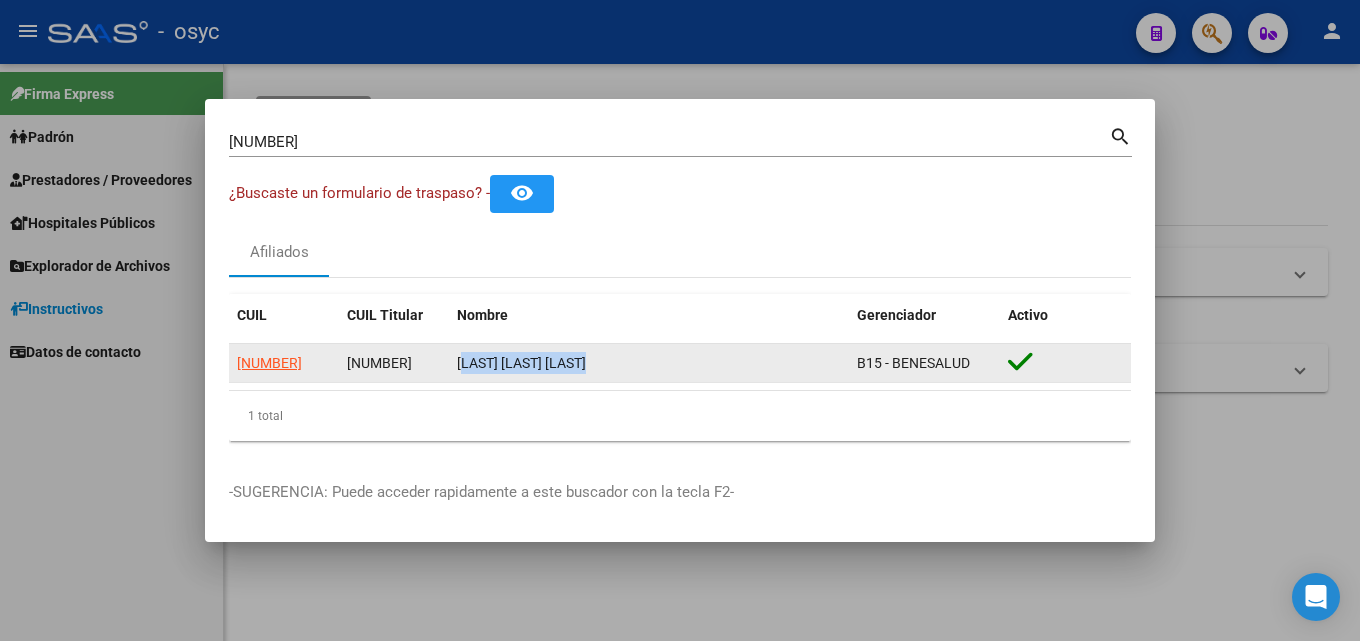 drag, startPoint x: 646, startPoint y: 368, endPoint x: 619, endPoint y: 367, distance: 27.018513 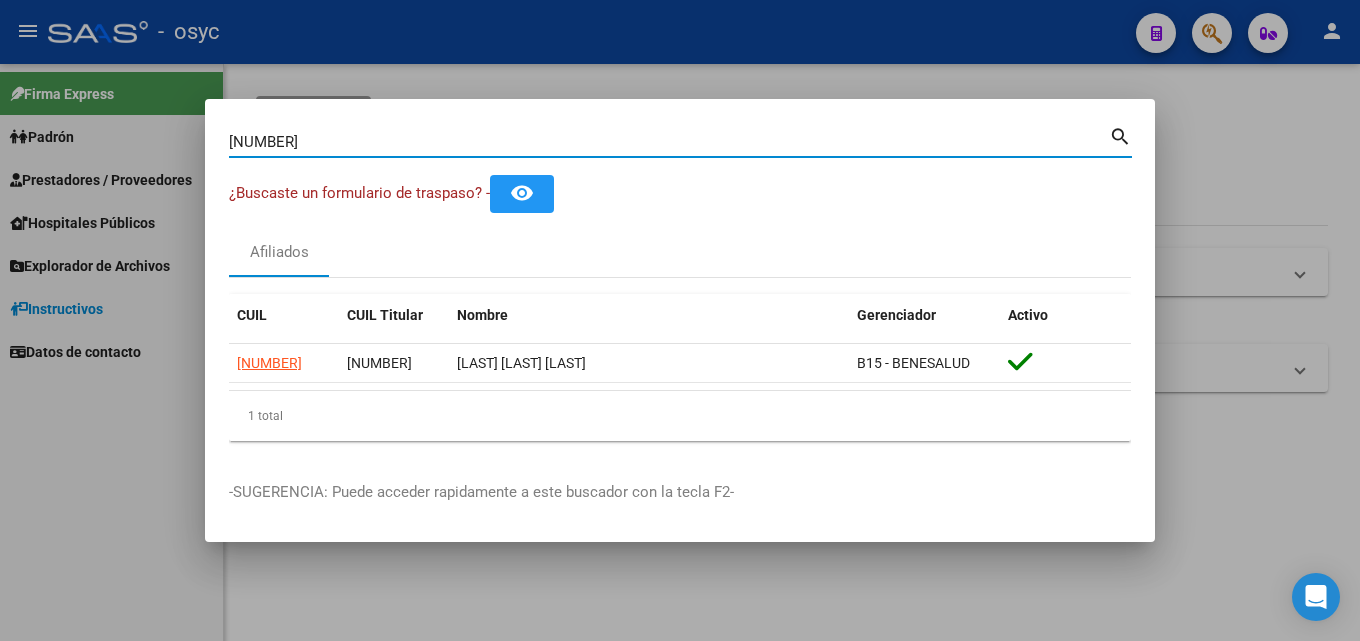 drag, startPoint x: 334, startPoint y: 149, endPoint x: 0, endPoint y: 219, distance: 341.2565 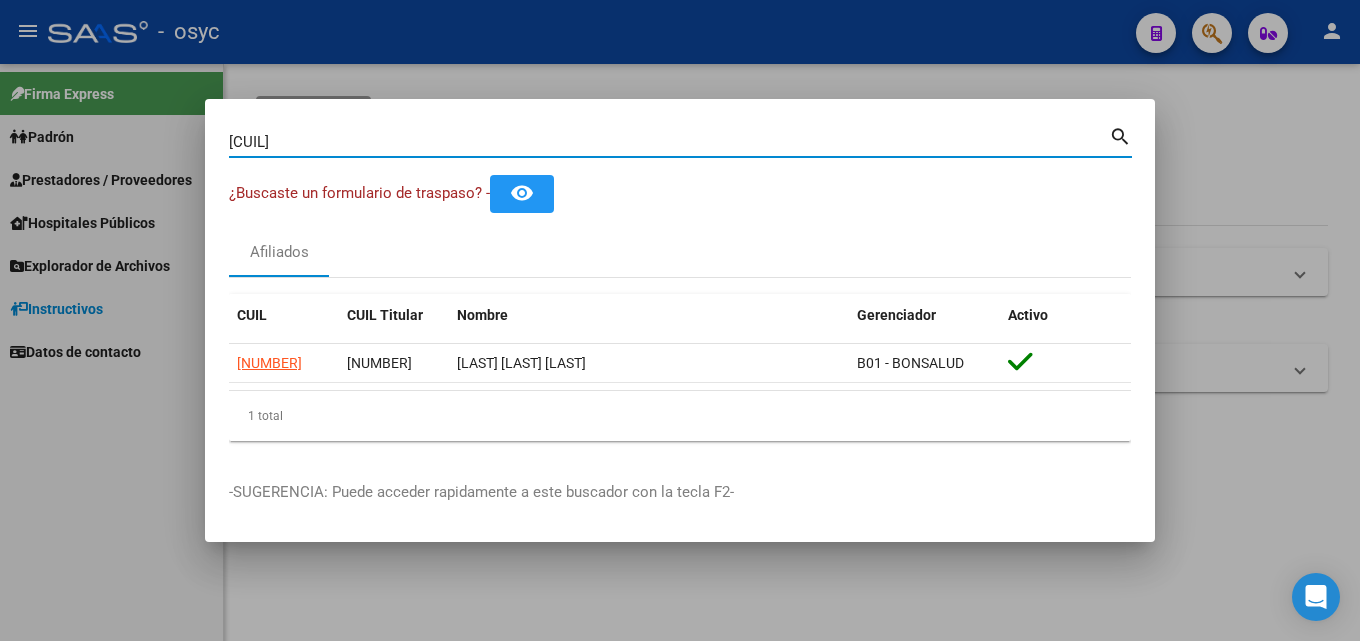 click on "[NUMBER] Buscar (apellido, dni, cuil, nro traspaso, cuit, obra social) search" at bounding box center (680, 140) 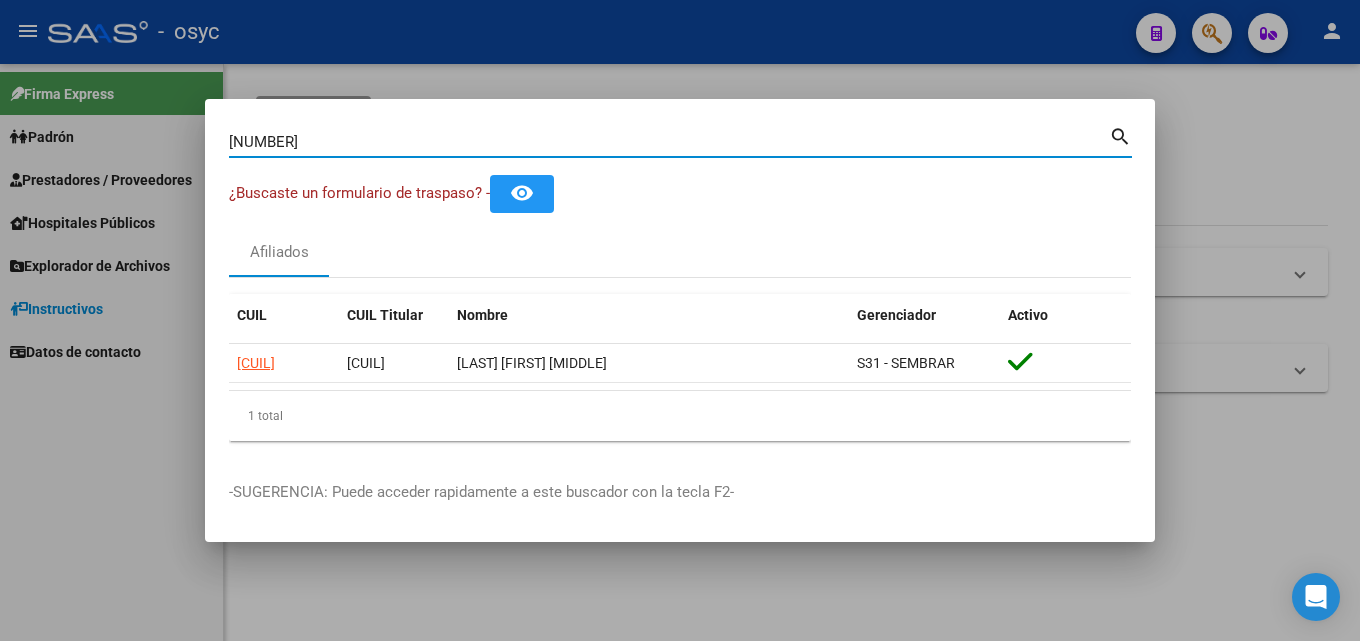 drag, startPoint x: 323, startPoint y: 137, endPoint x: 181, endPoint y: 112, distance: 144.18391 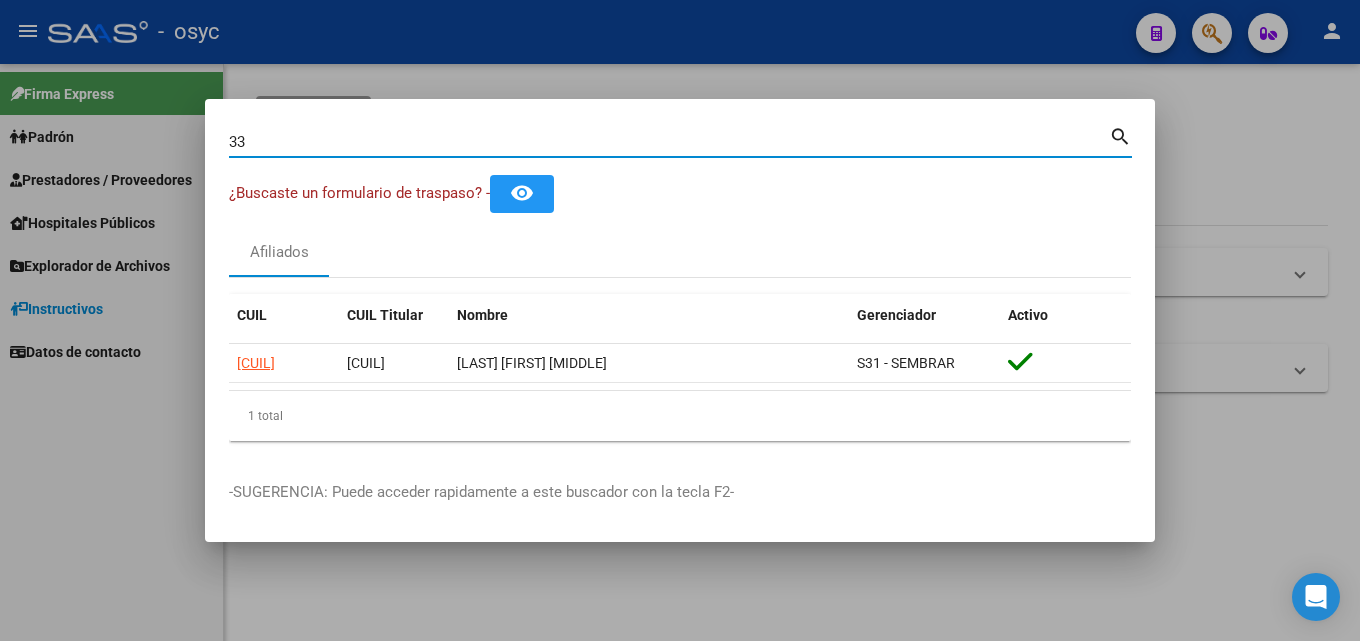 type on "3" 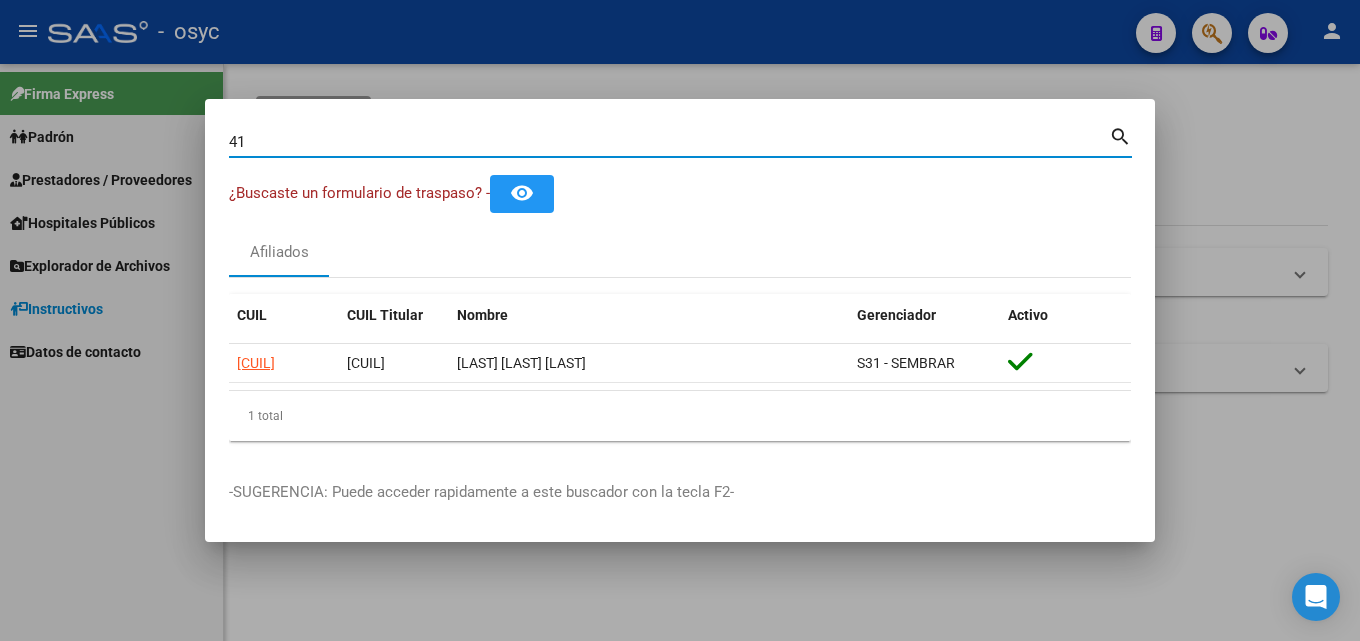 type on "4" 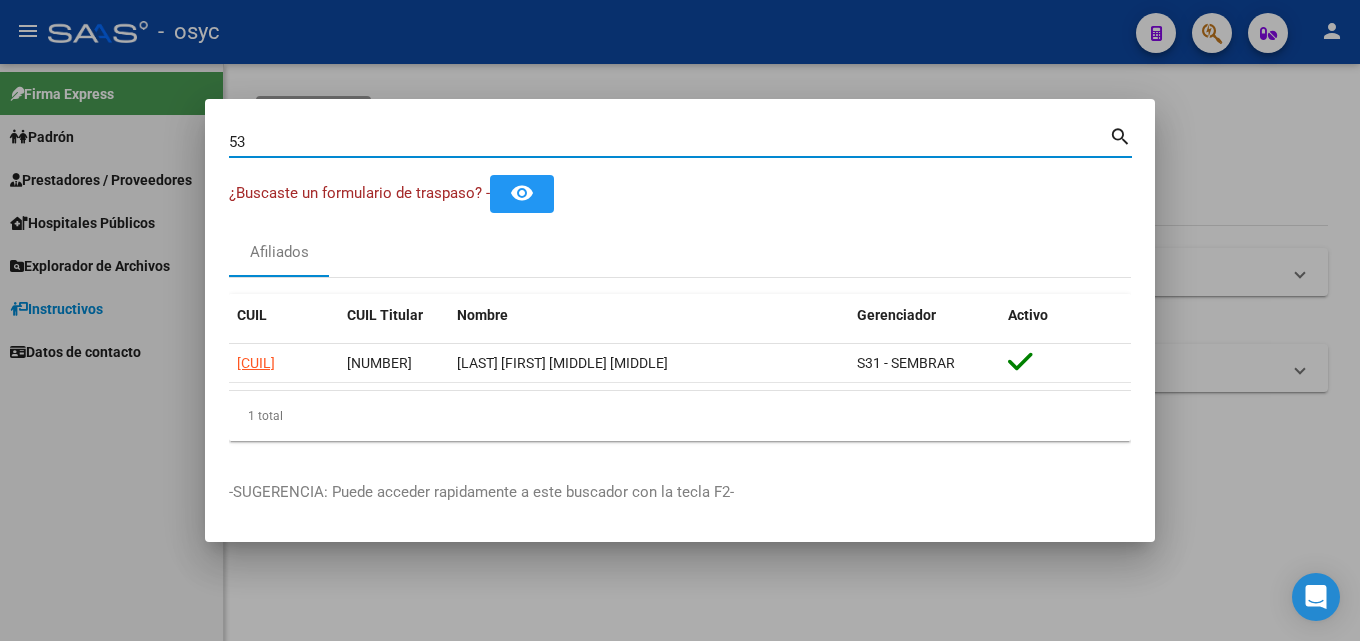 type on "5" 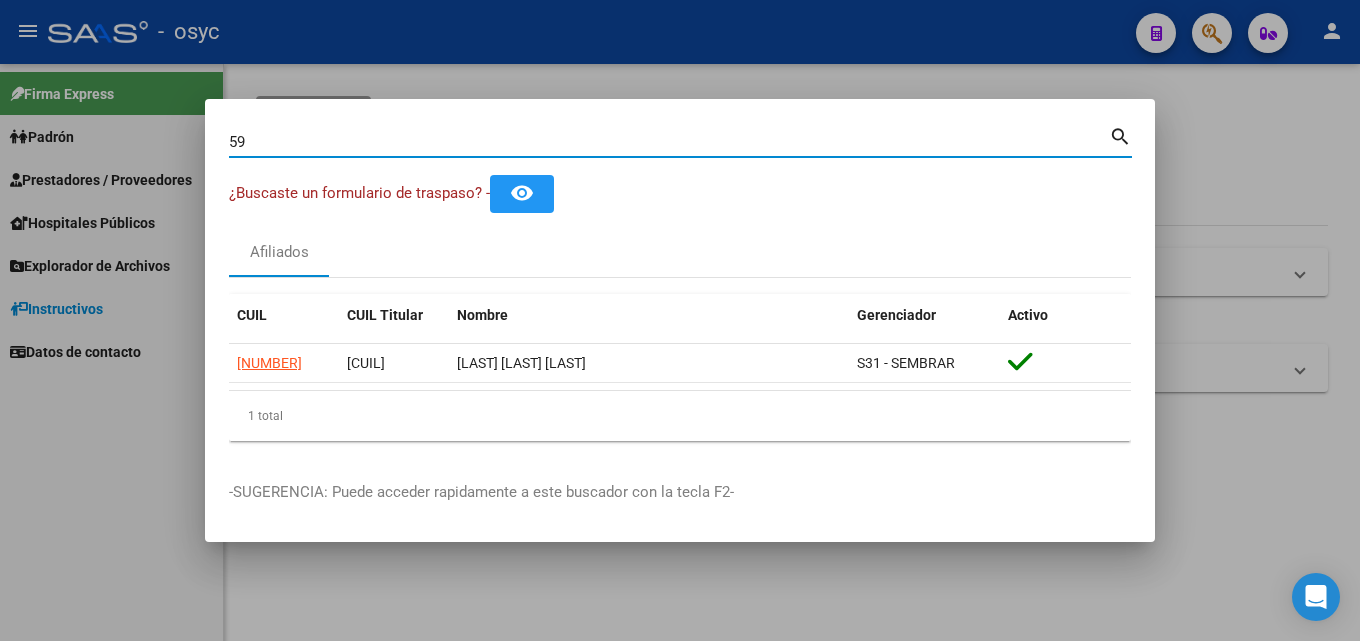 type on "5" 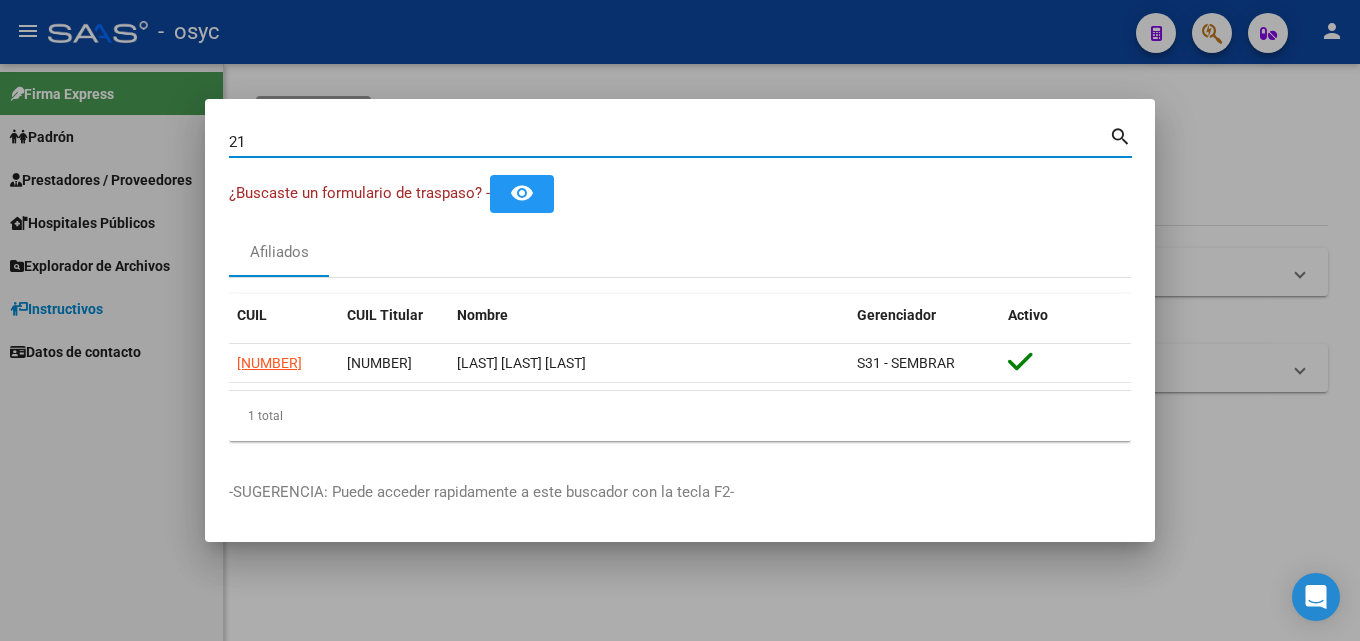 type on "2" 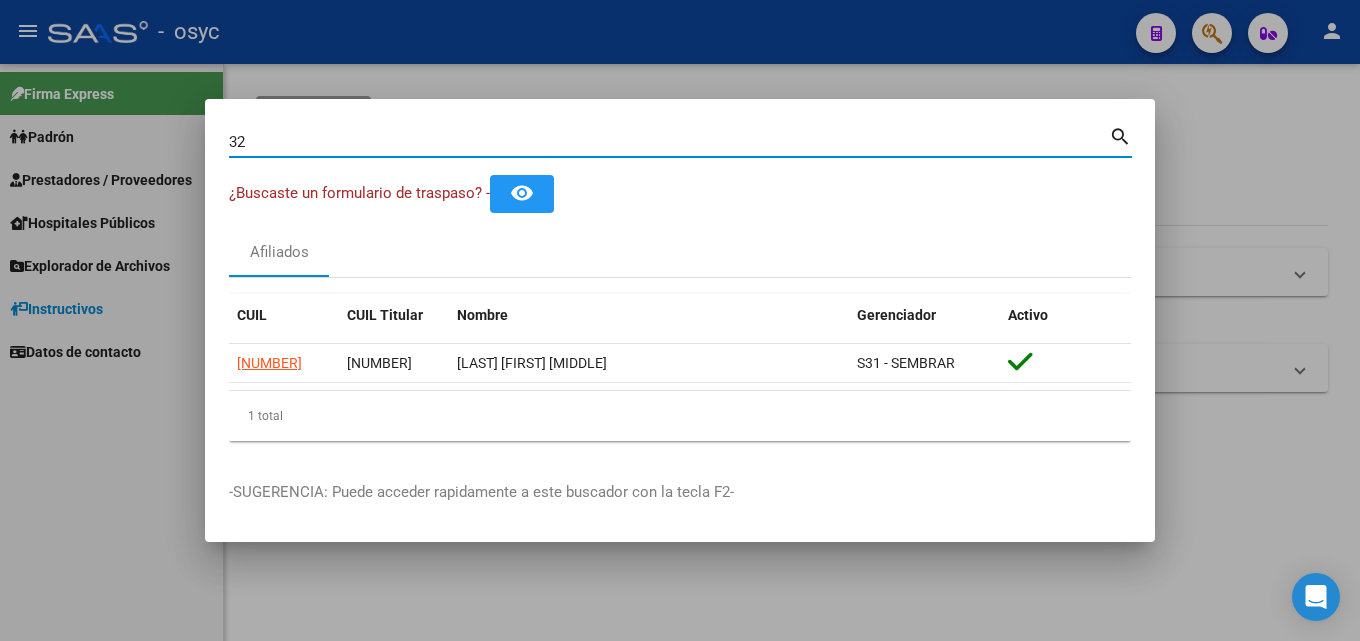 type on "3" 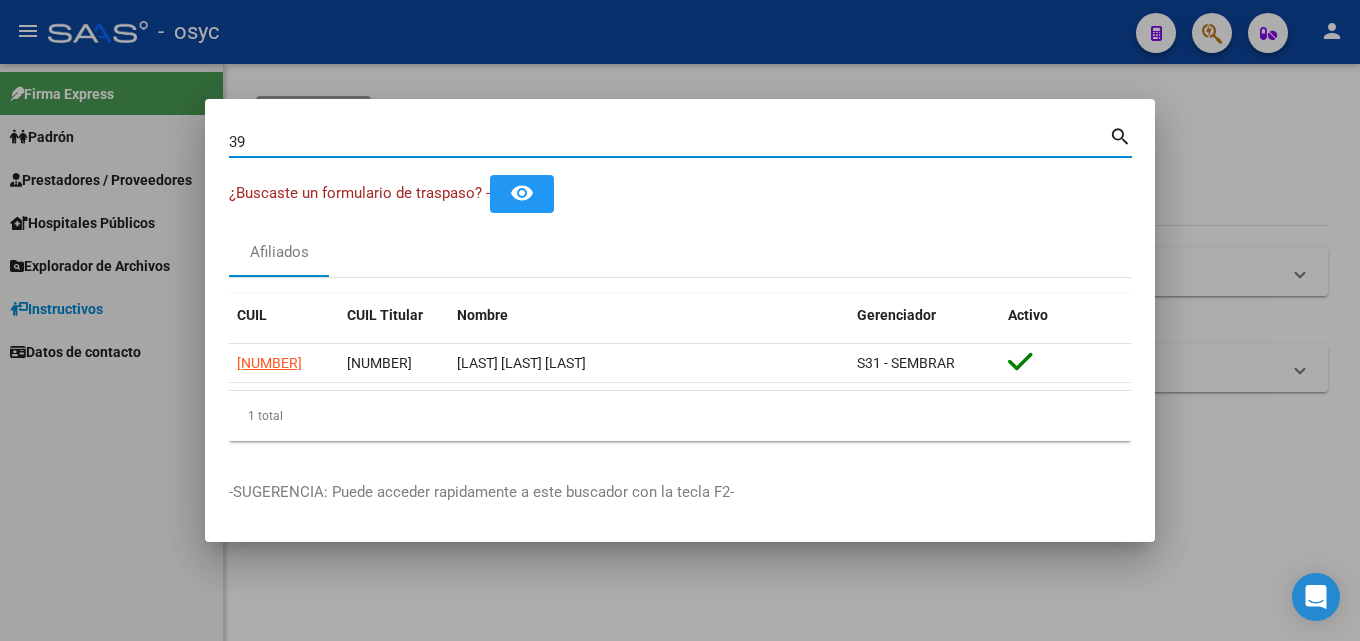 type on "3" 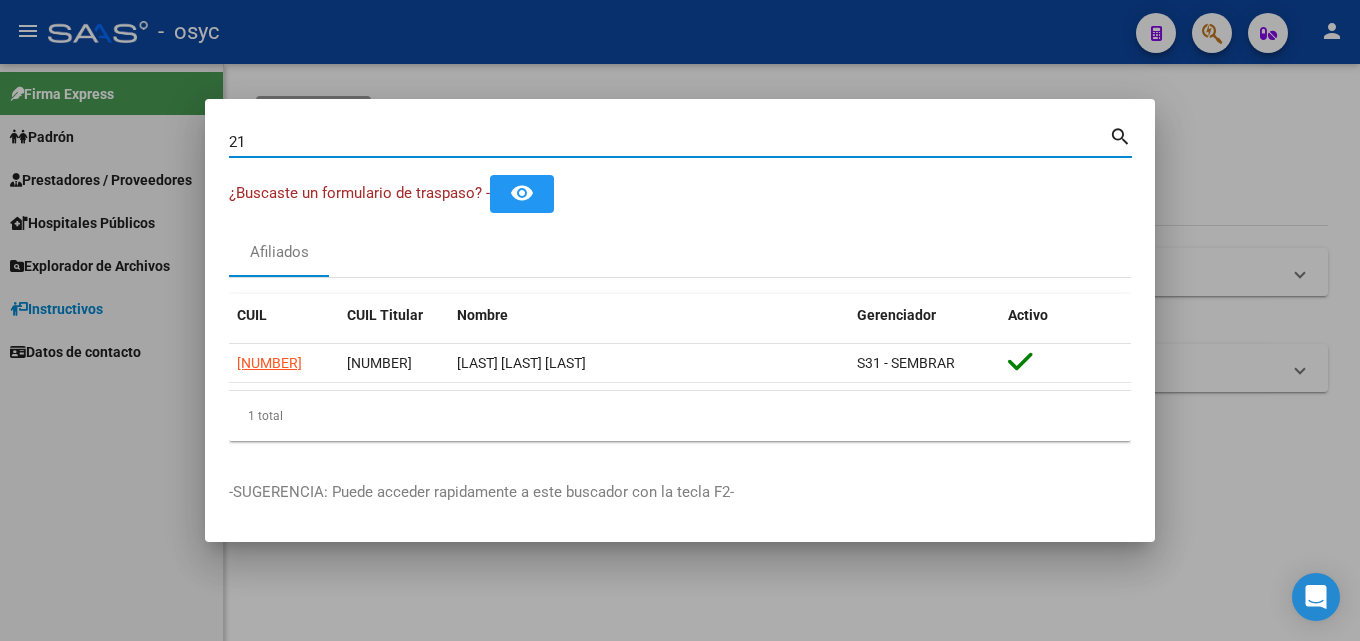 type on "2" 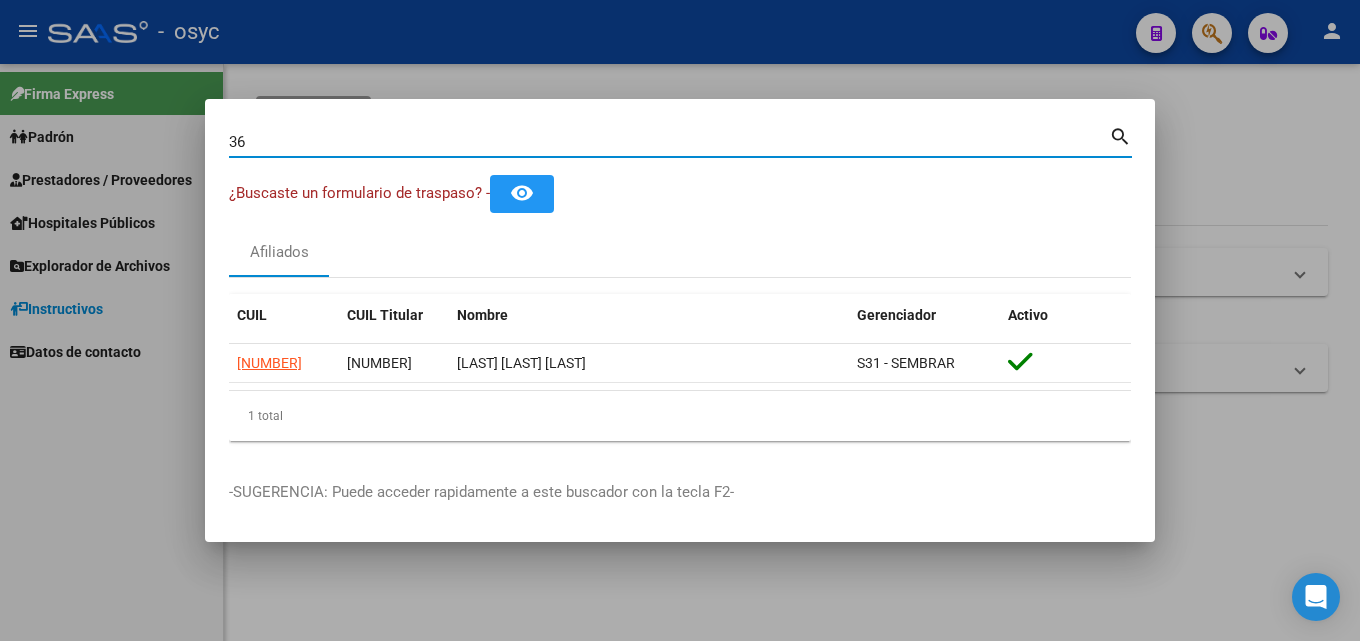 type on "3" 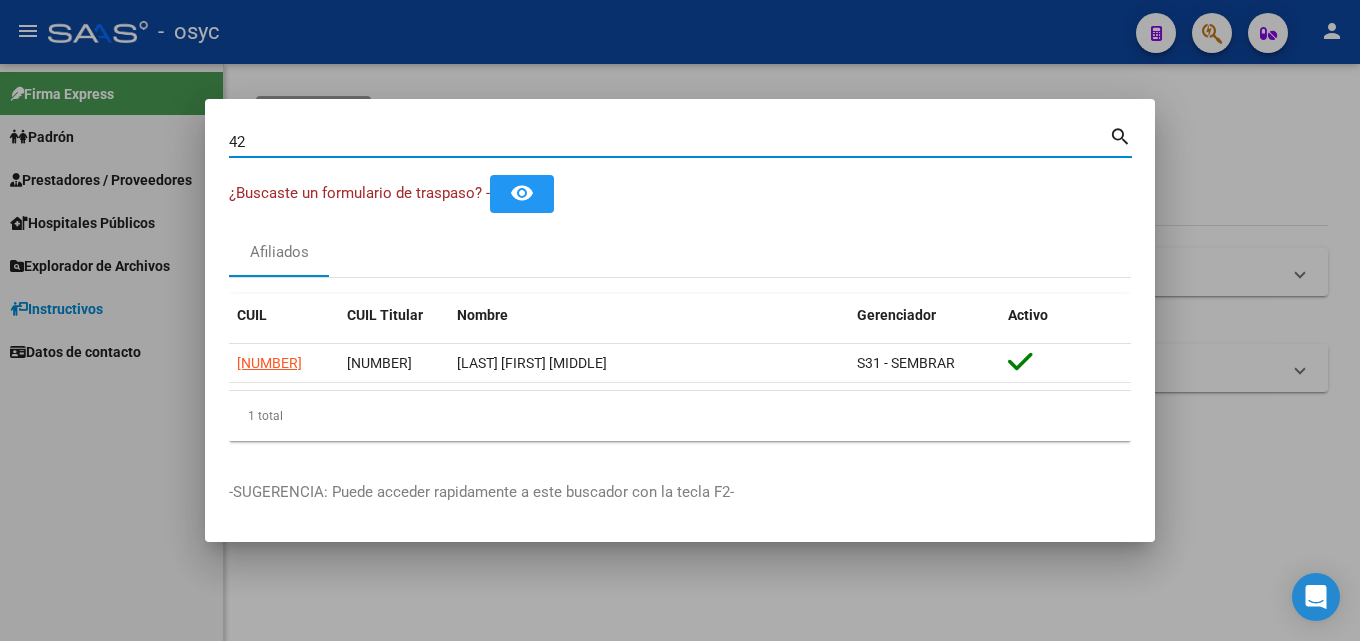 type on "4" 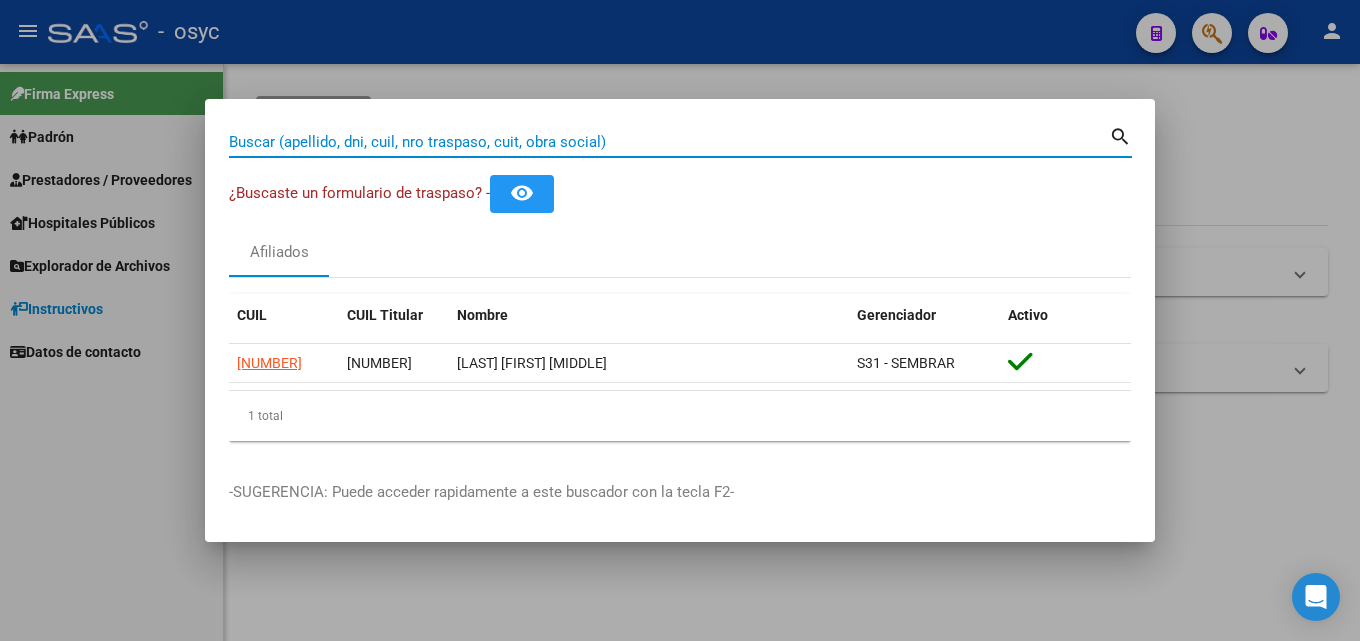 type on "2" 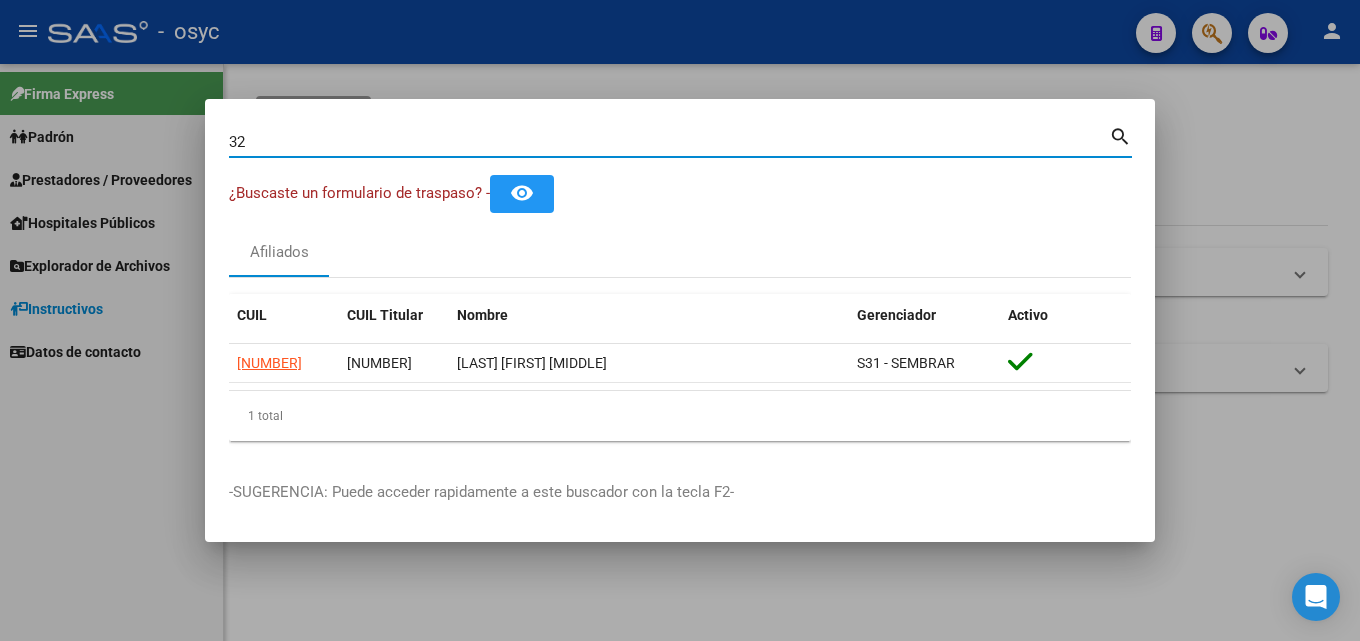 type on "3" 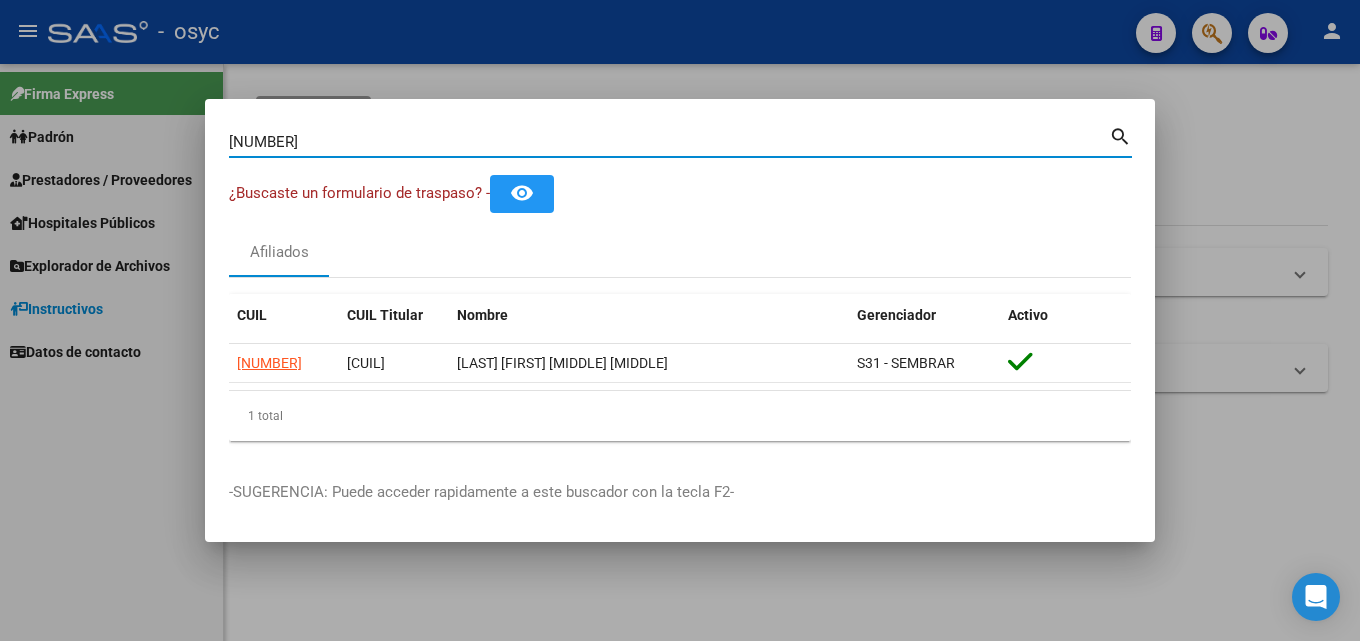 drag, startPoint x: 313, startPoint y: 133, endPoint x: 0, endPoint y: 118, distance: 313.35922 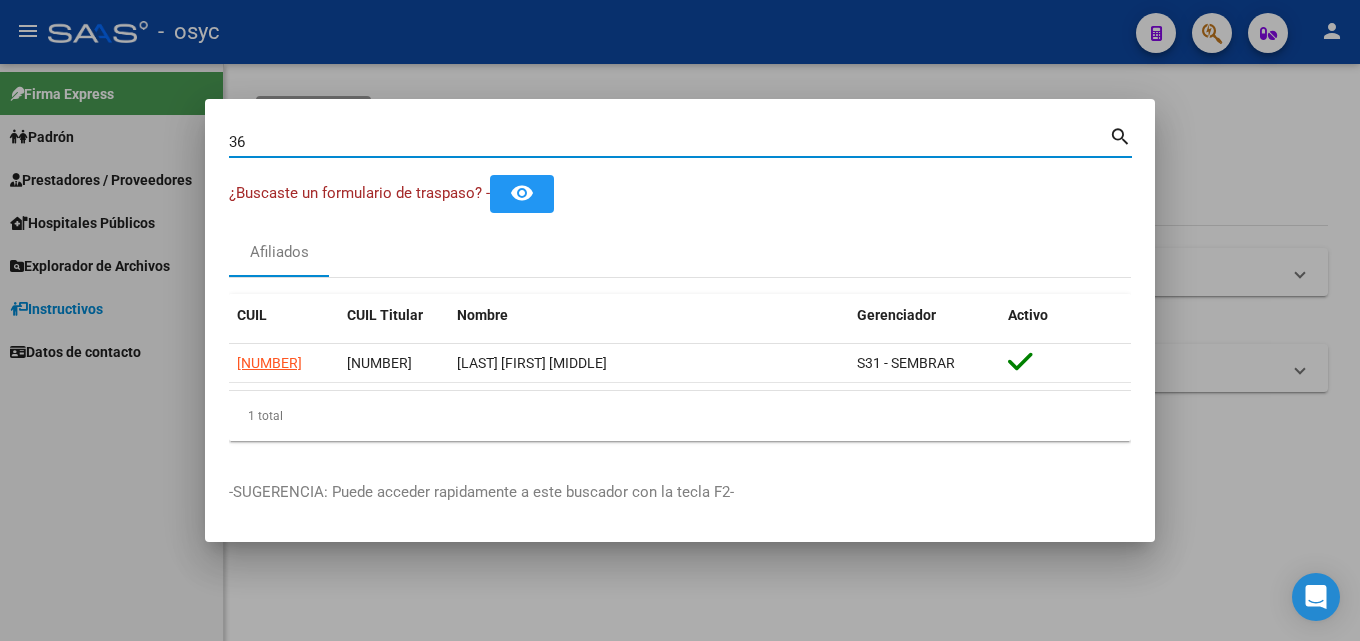 type on "3" 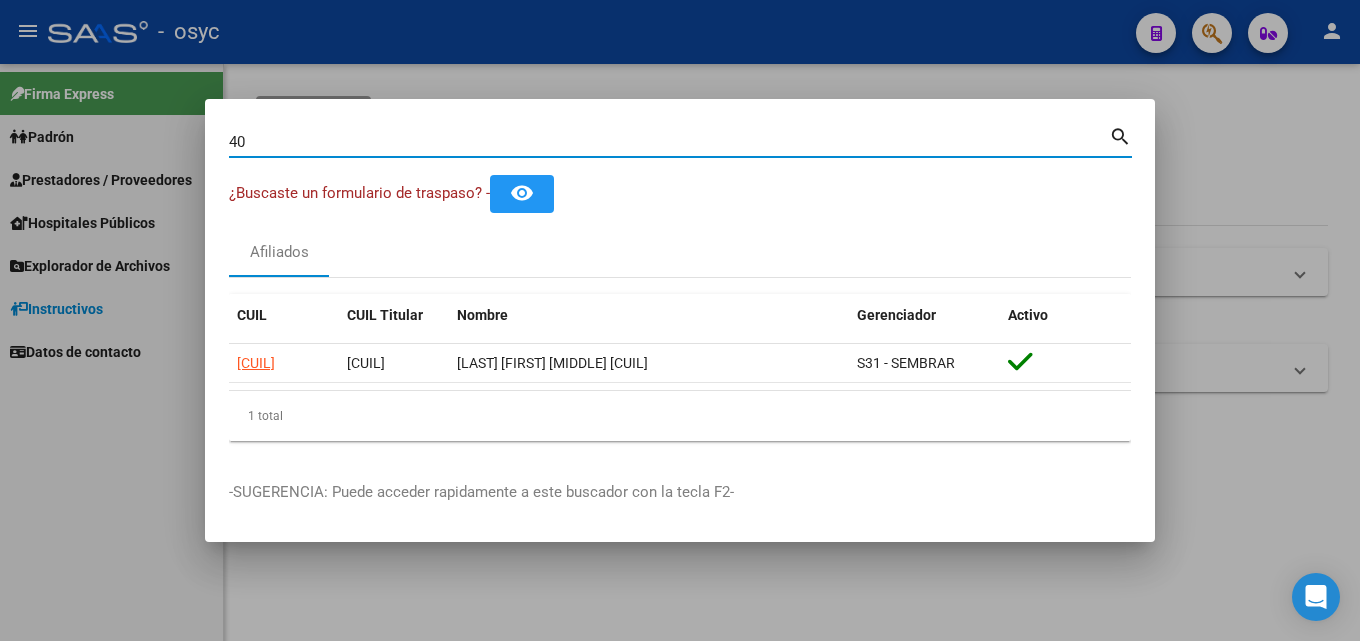 type on "4" 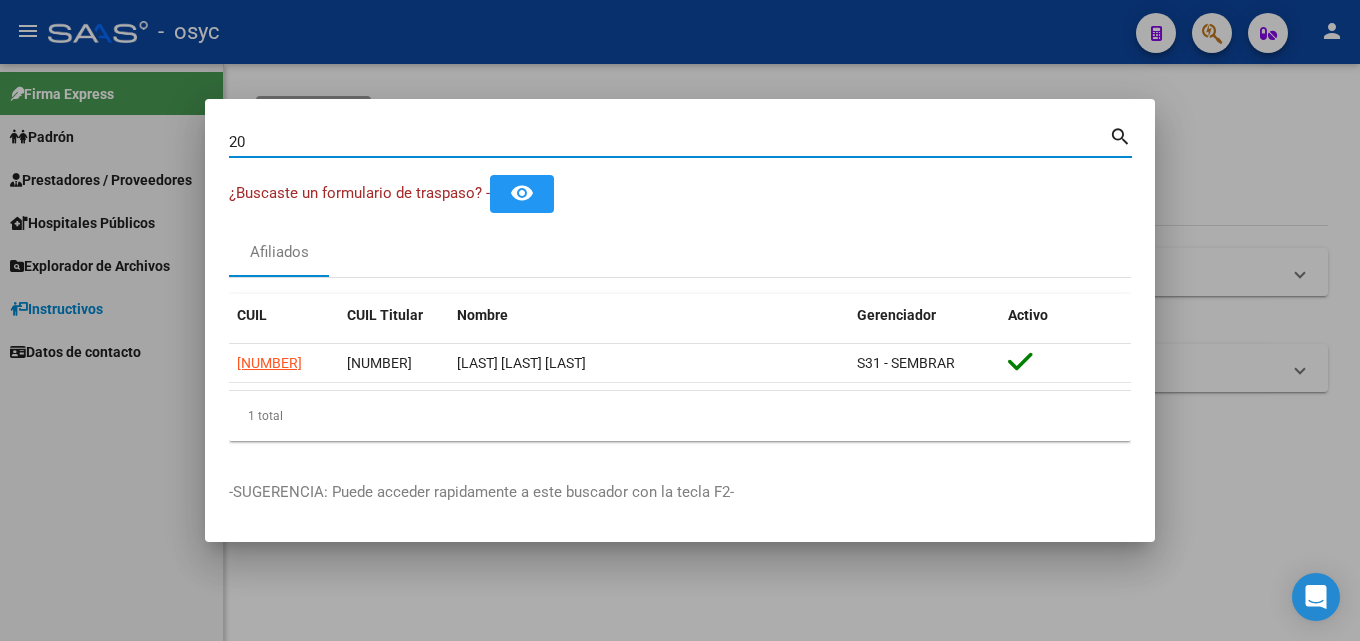 type on "2" 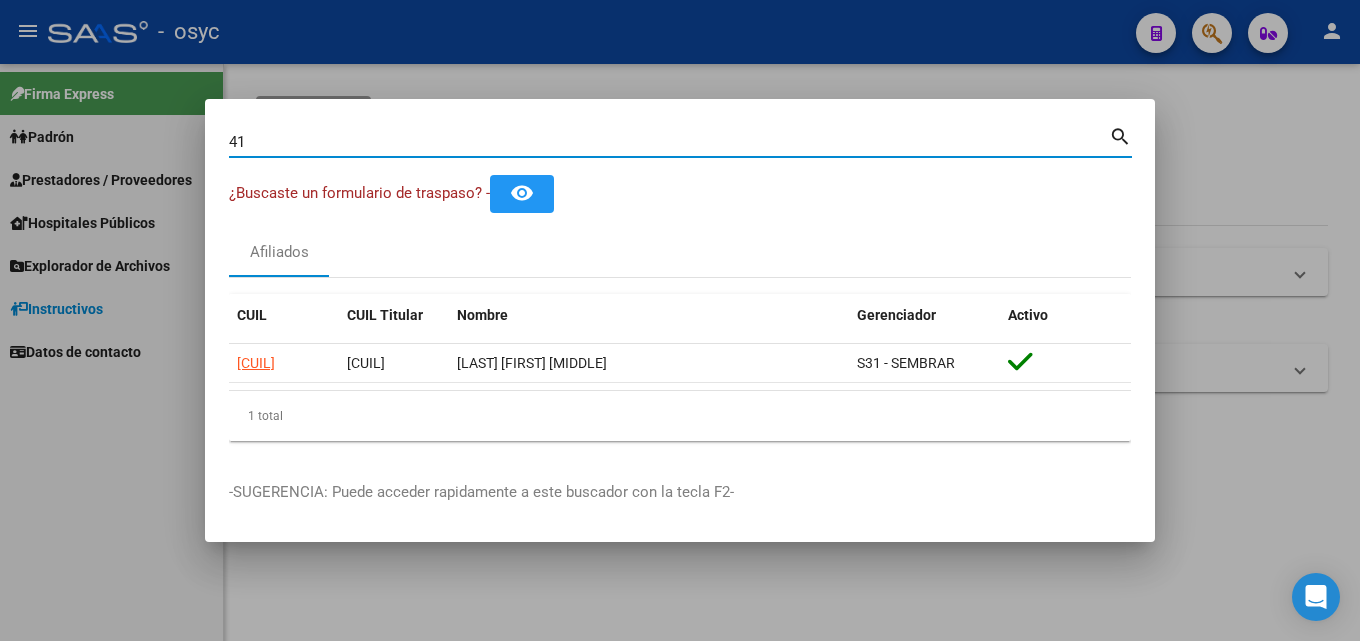 type on "4" 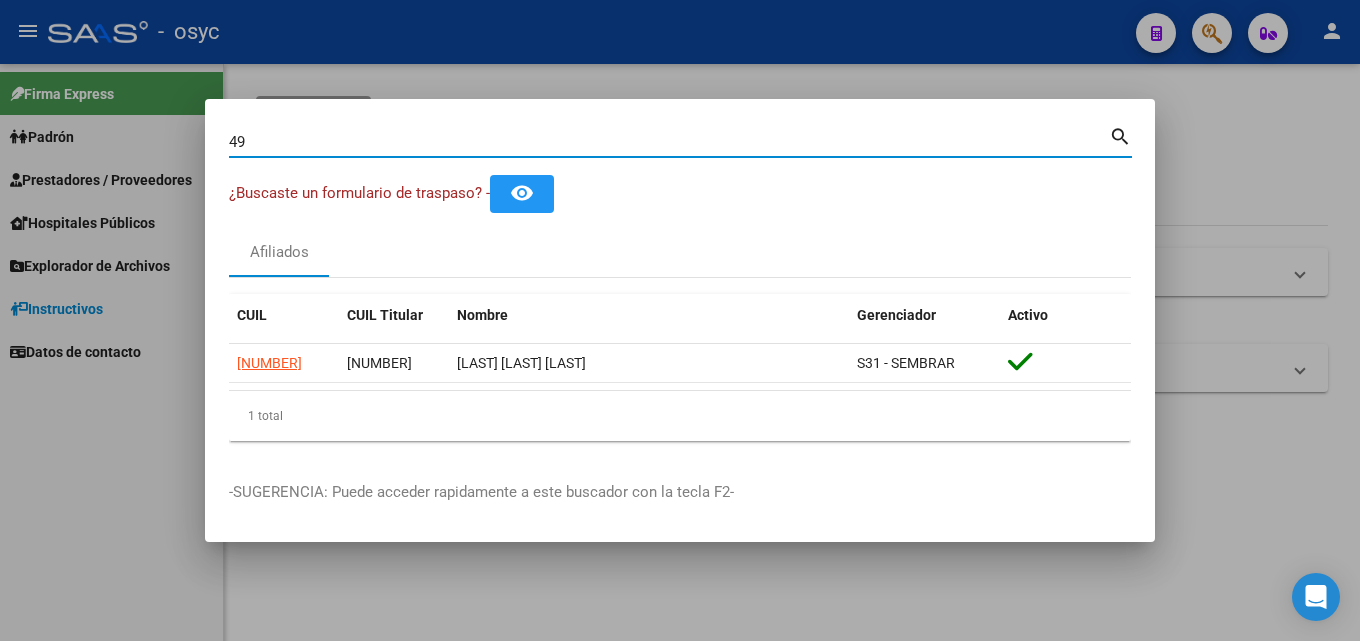 type on "4" 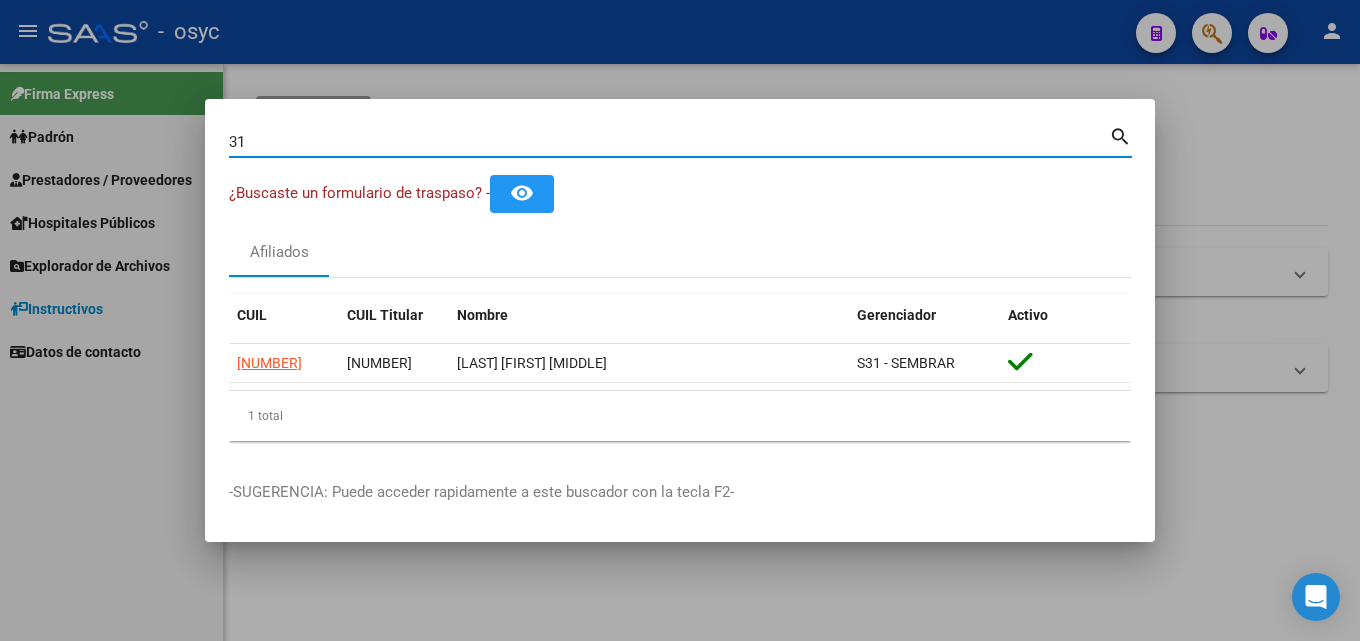 type on "3" 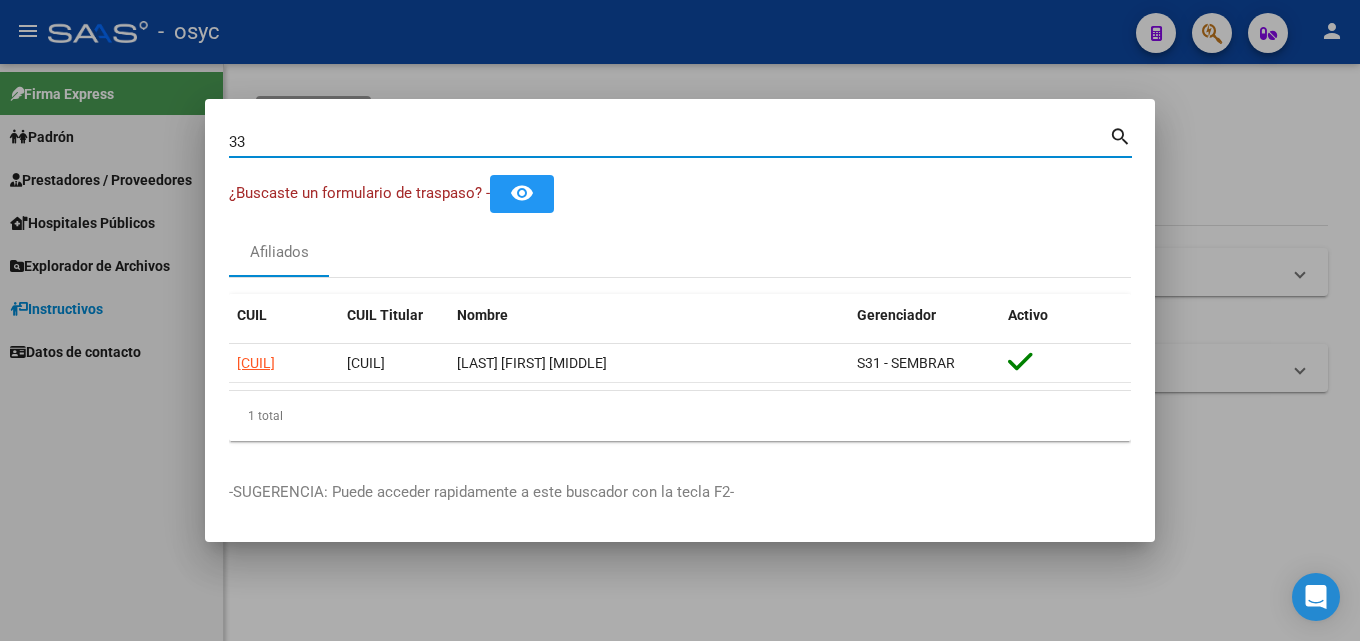 type on "3" 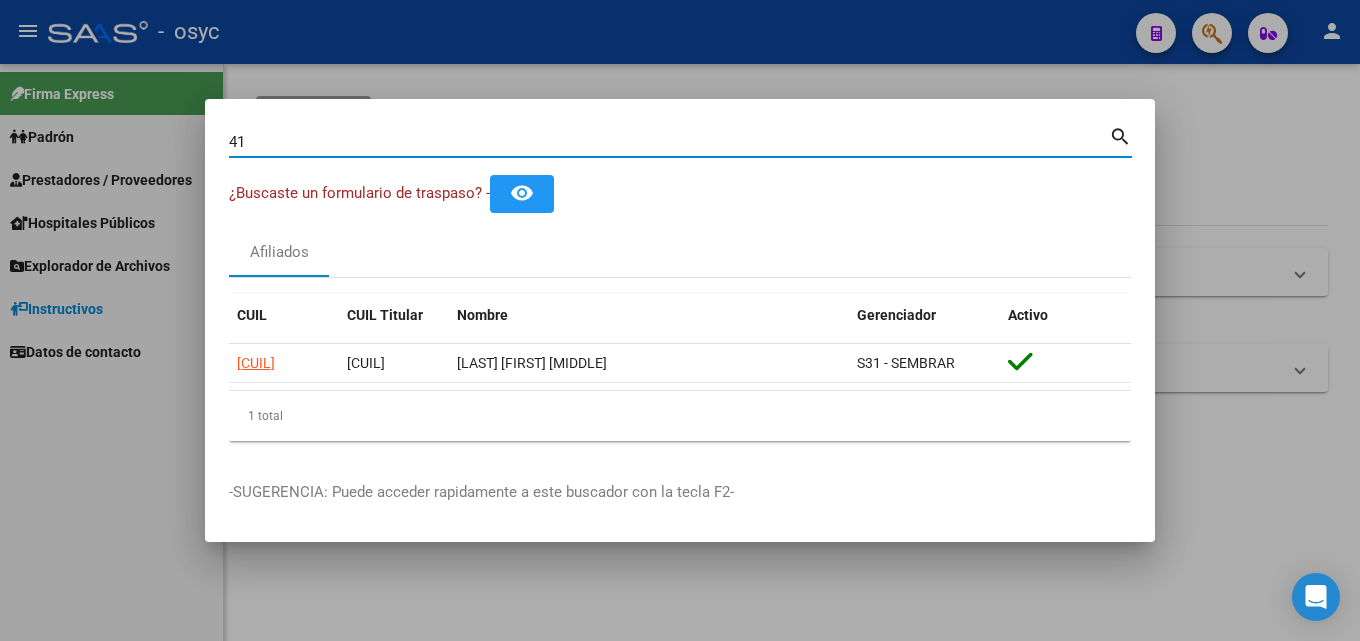 type on "4" 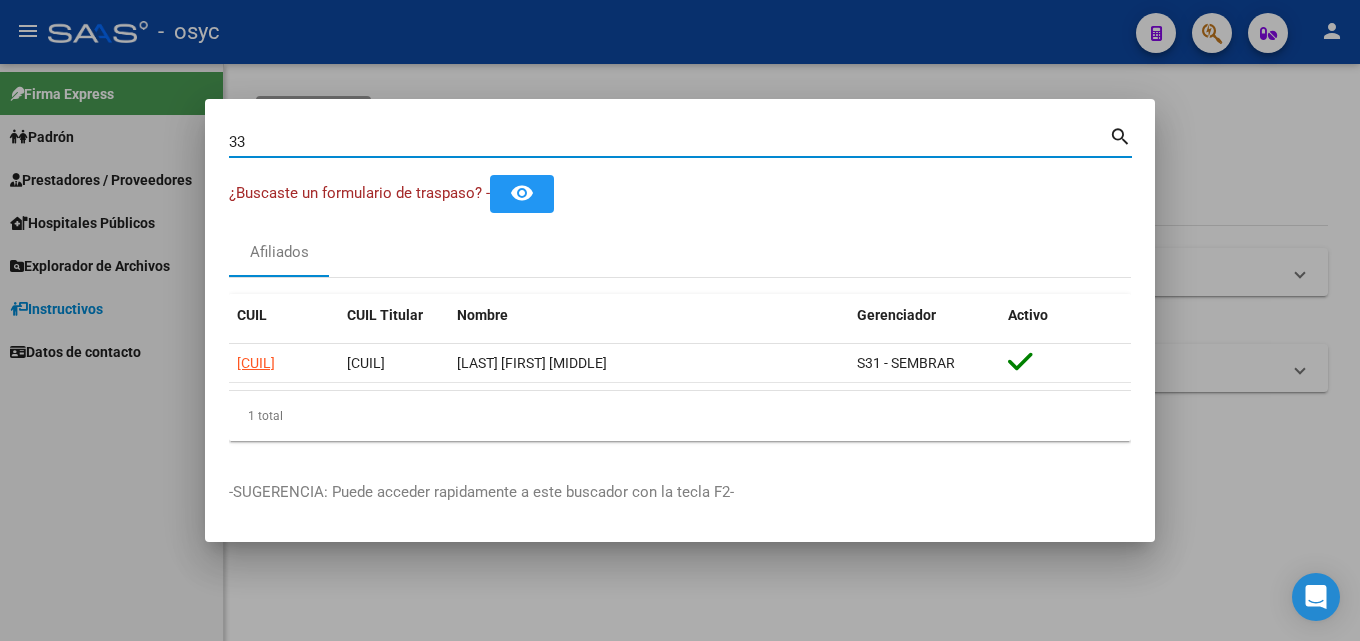 type on "3" 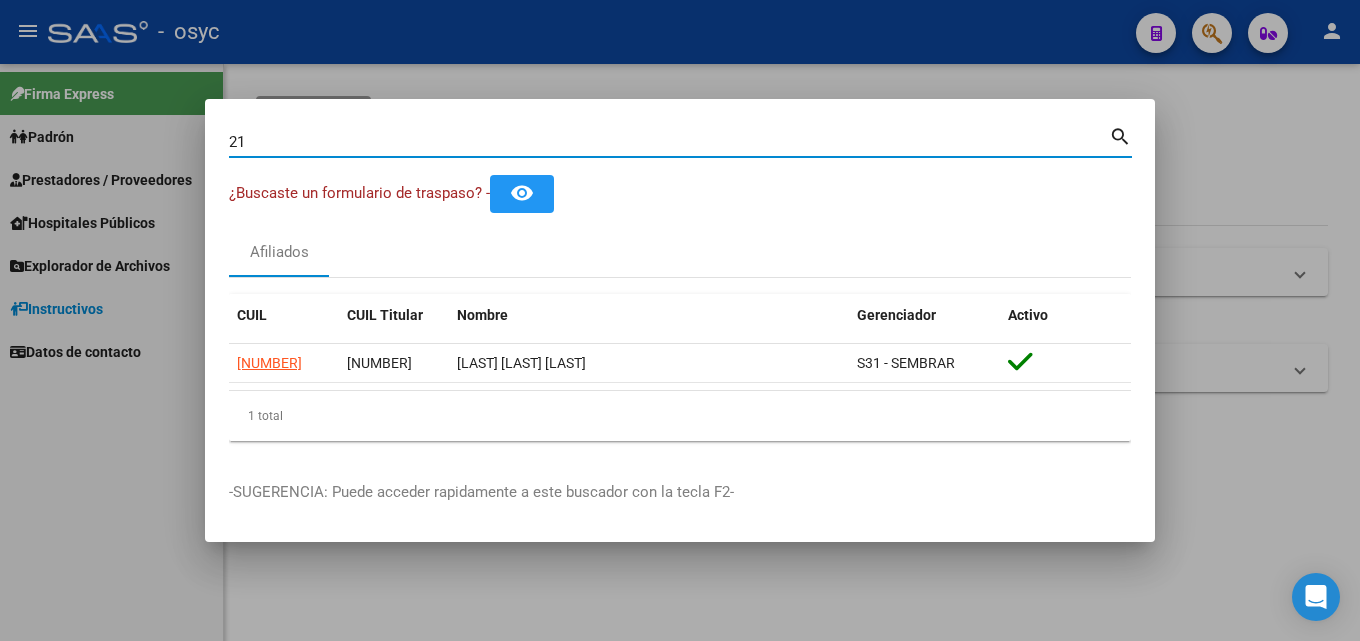 type on "2" 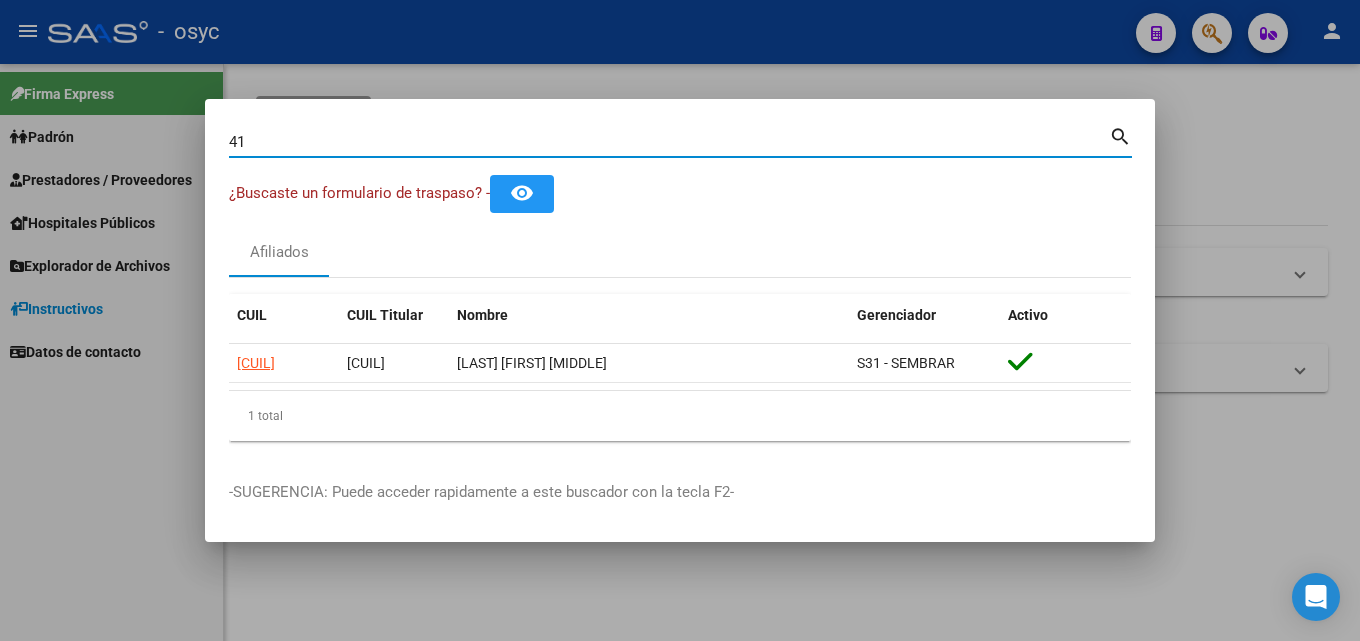 type on "4" 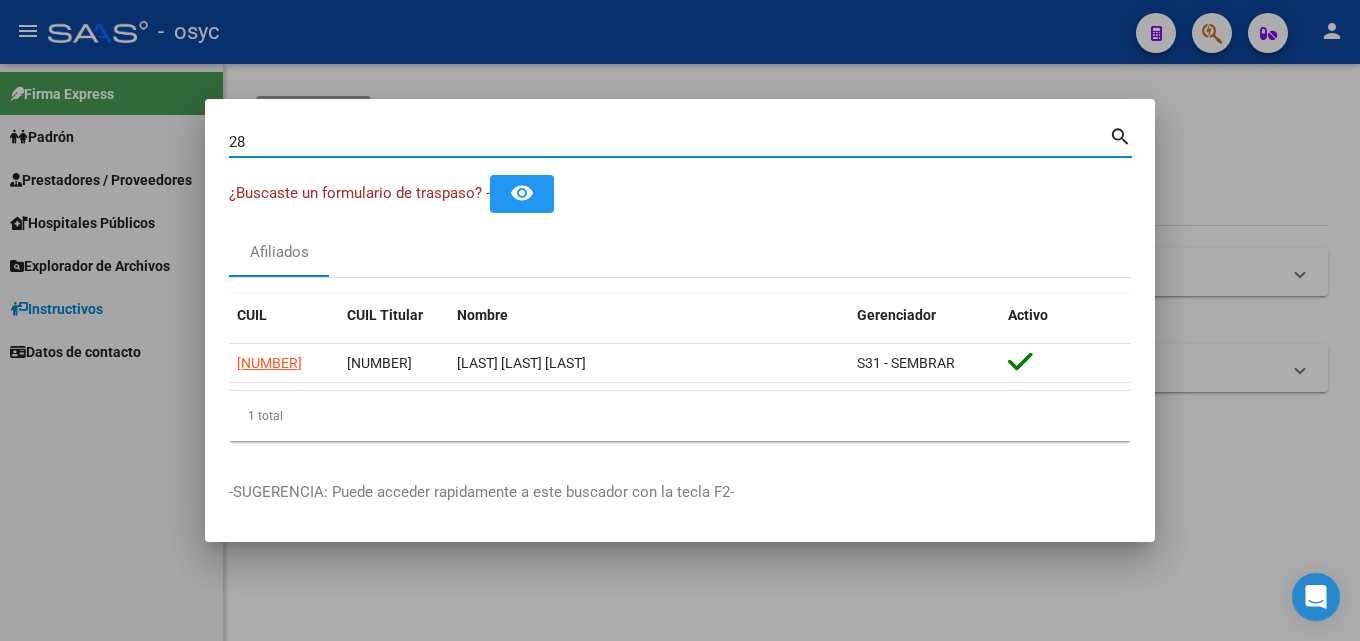 type on "2" 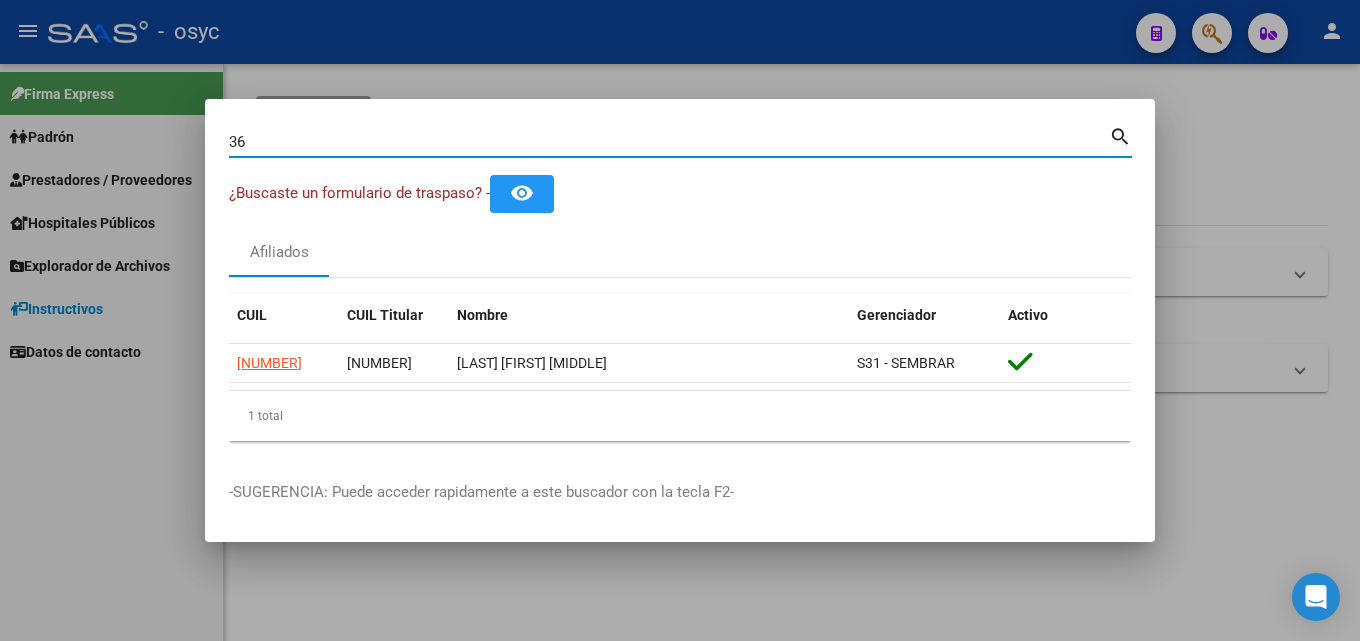 type on "3" 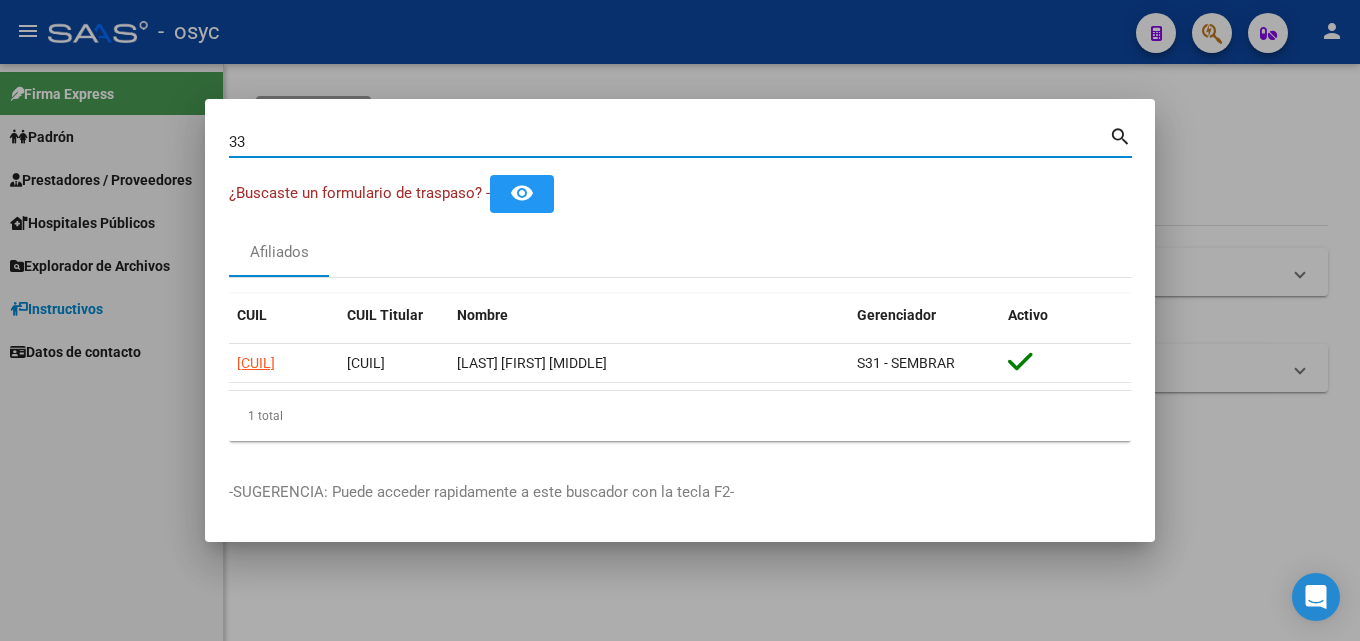 type on "3" 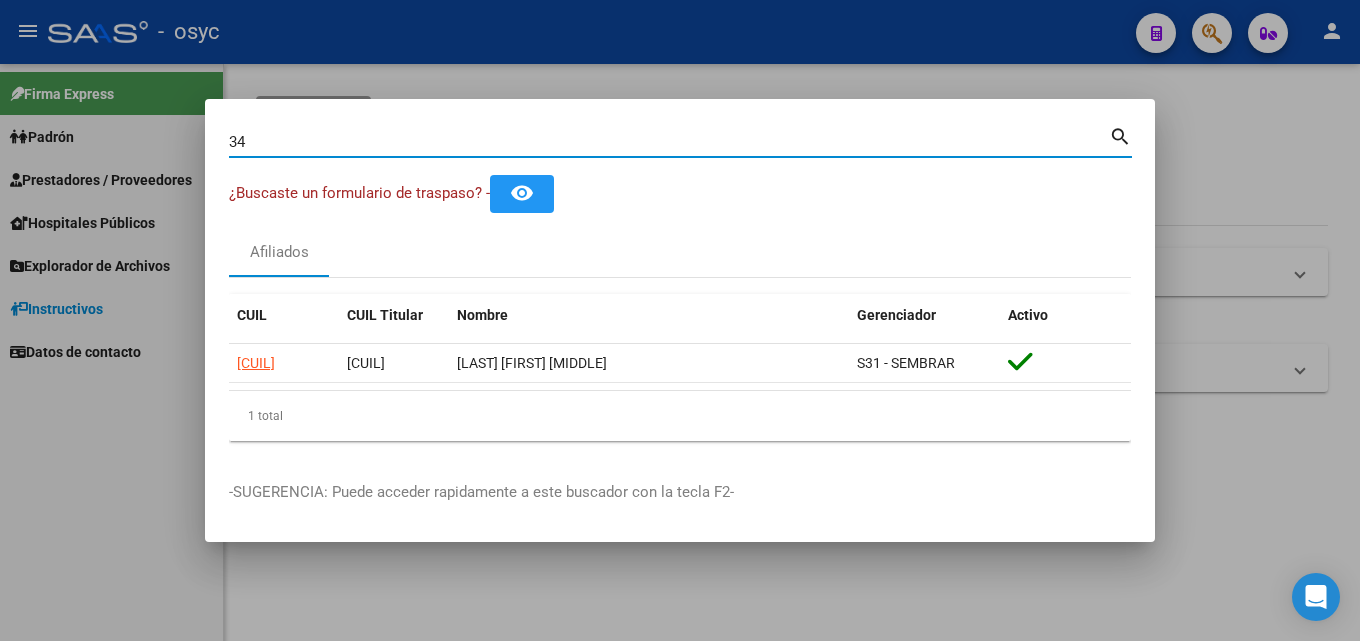 type on "3" 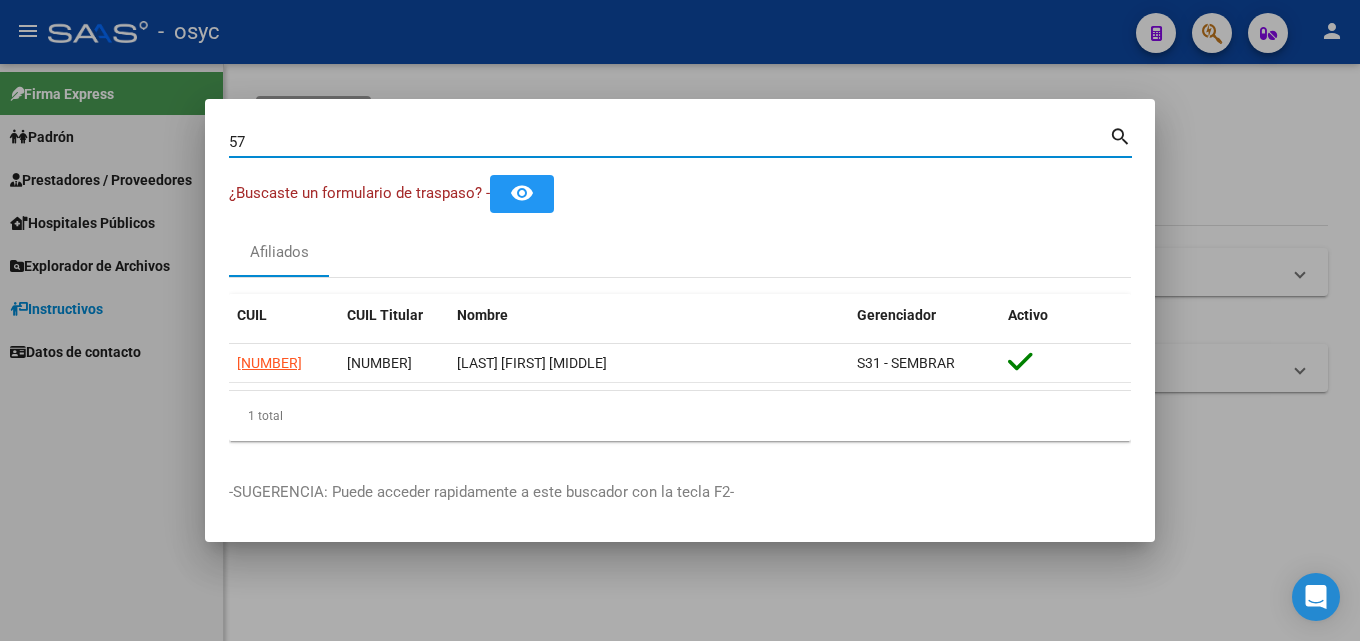 type on "5" 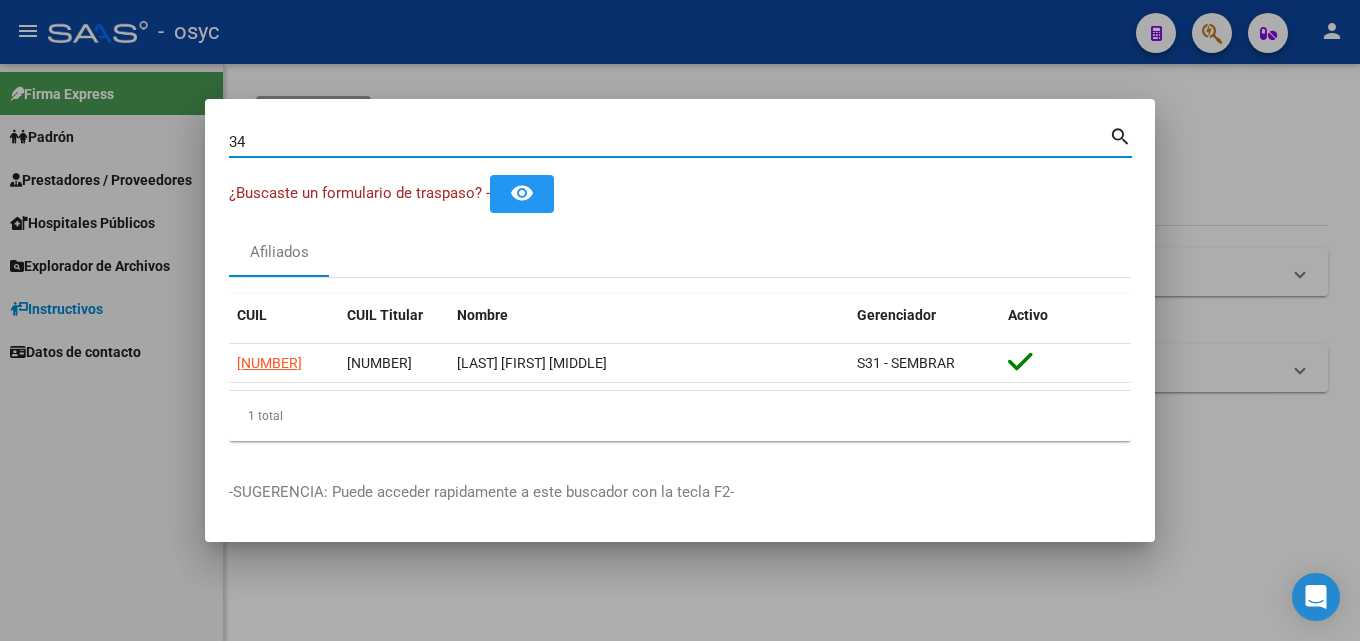 type on "3" 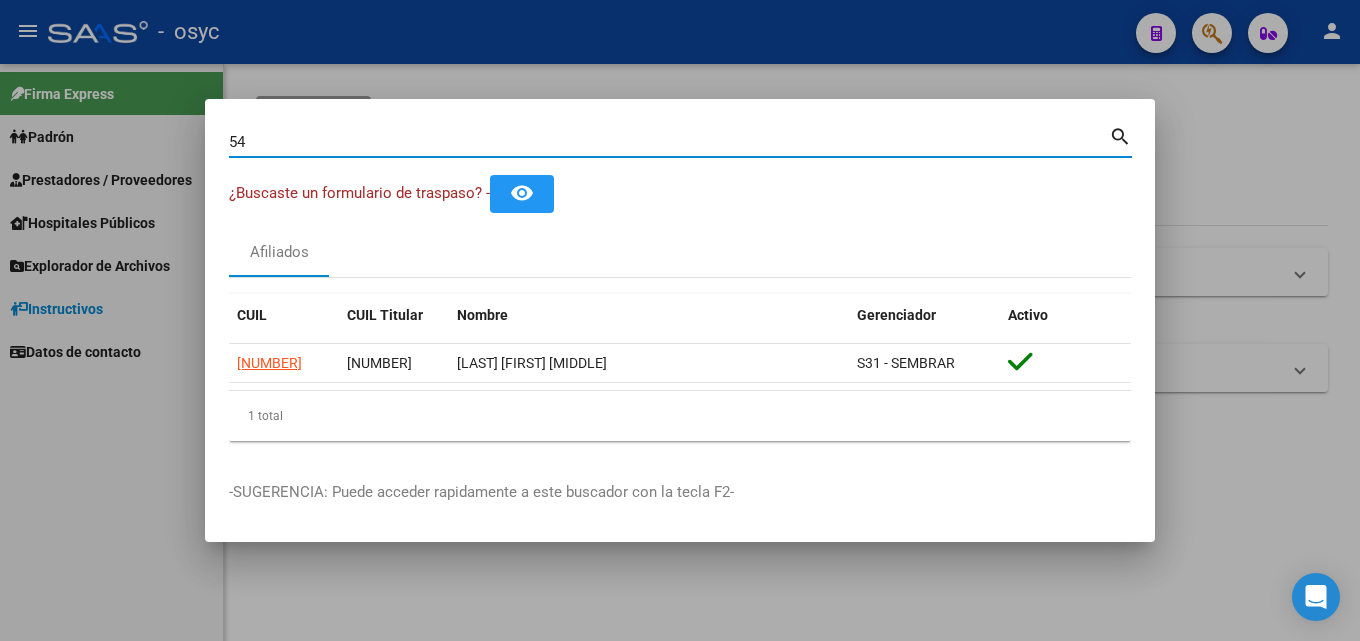 type on "5" 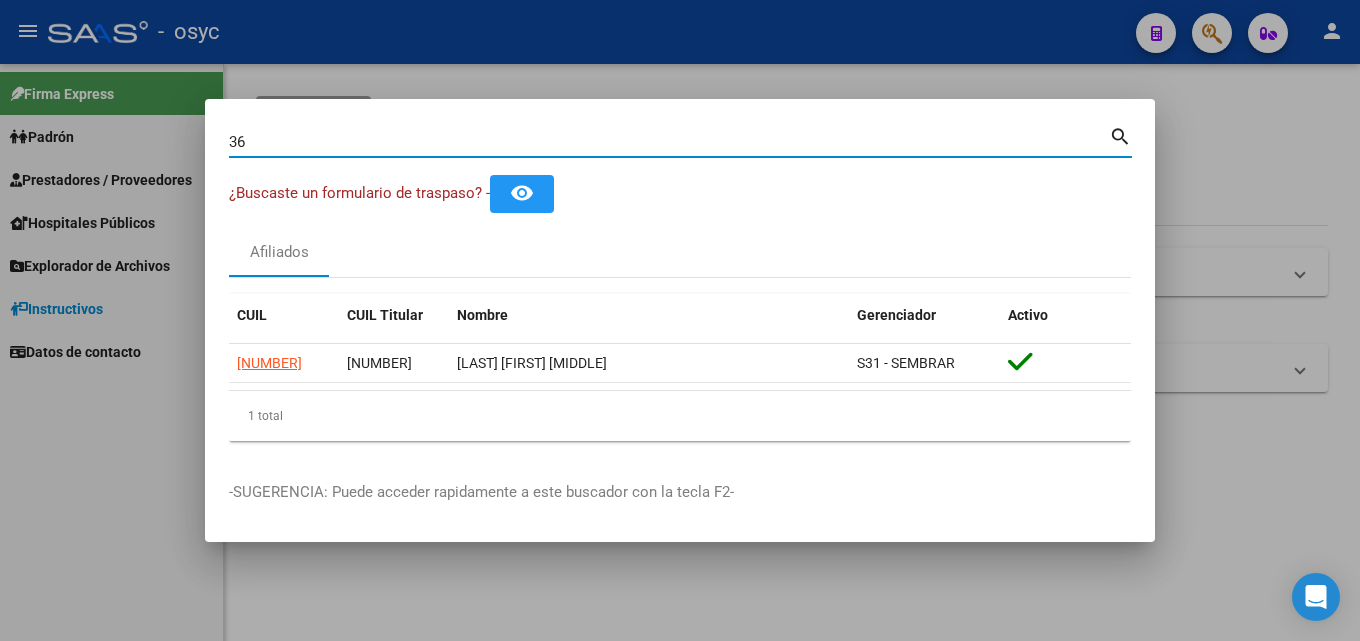 type on "3" 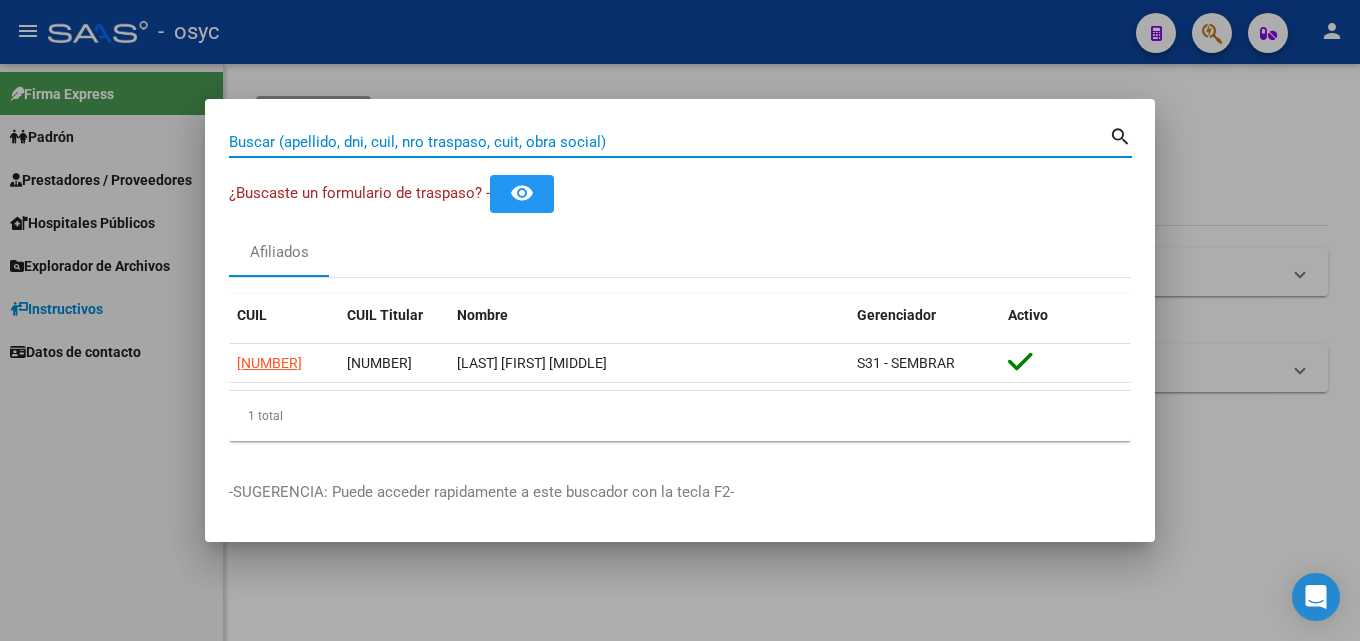 type on "3" 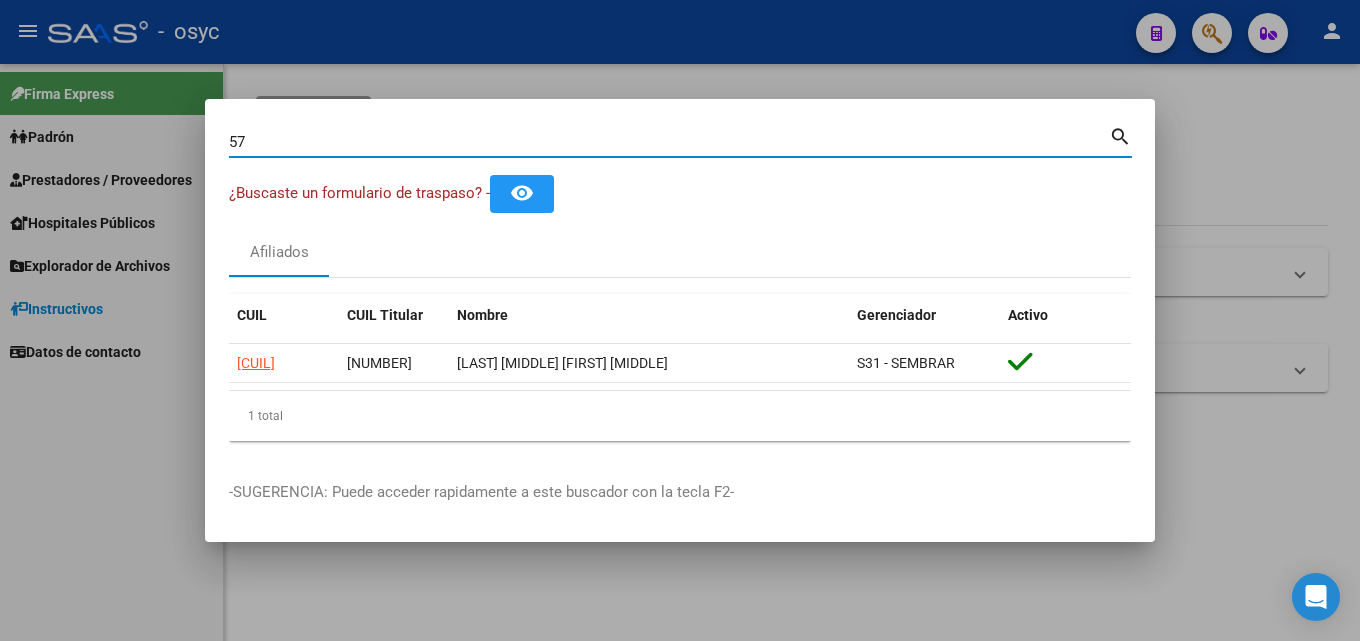 type on "5" 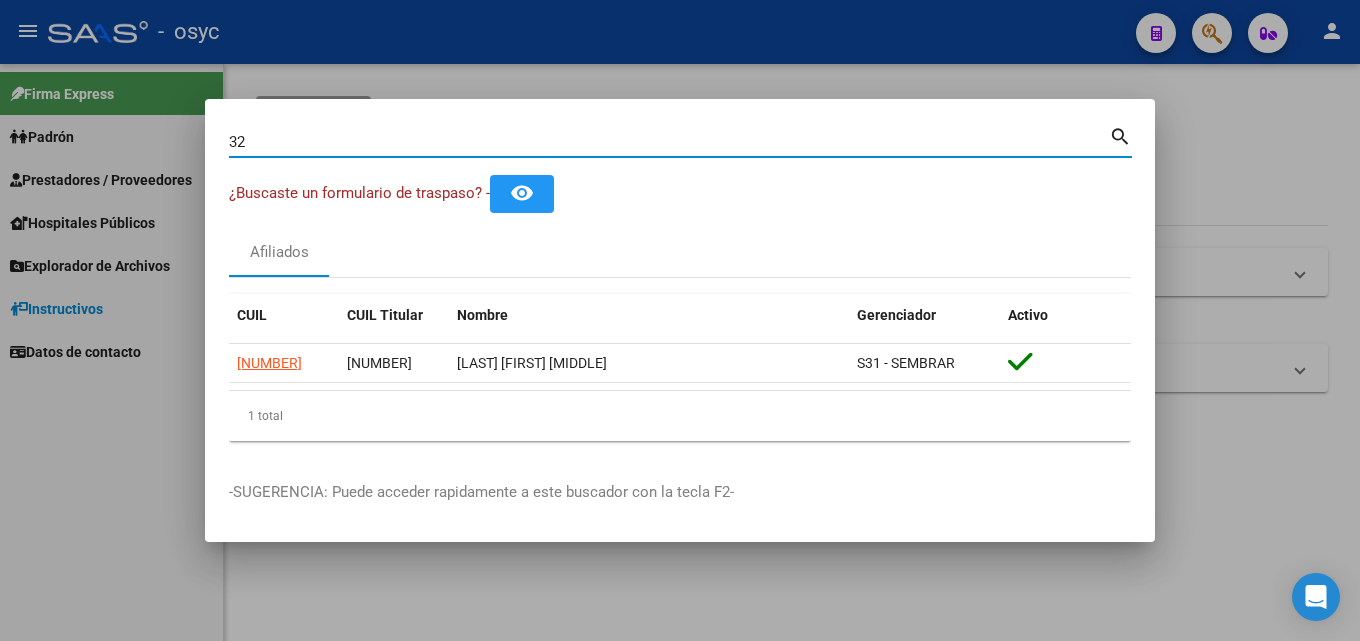 type on "3" 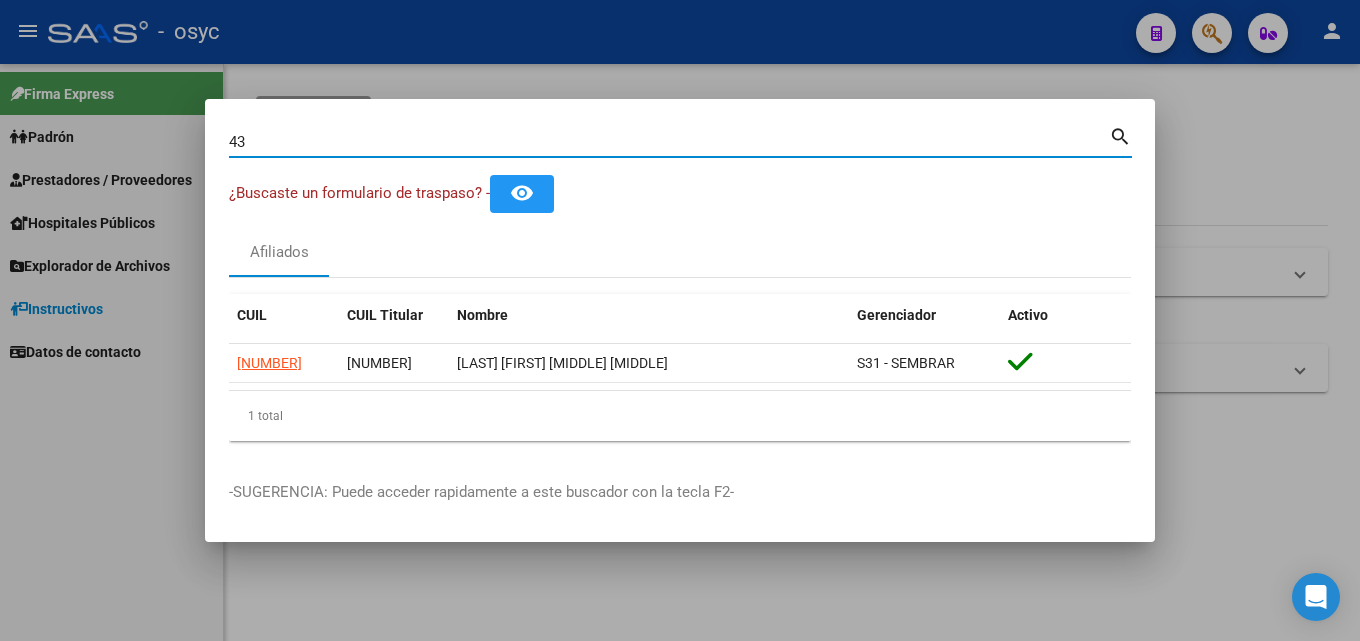 type on "4" 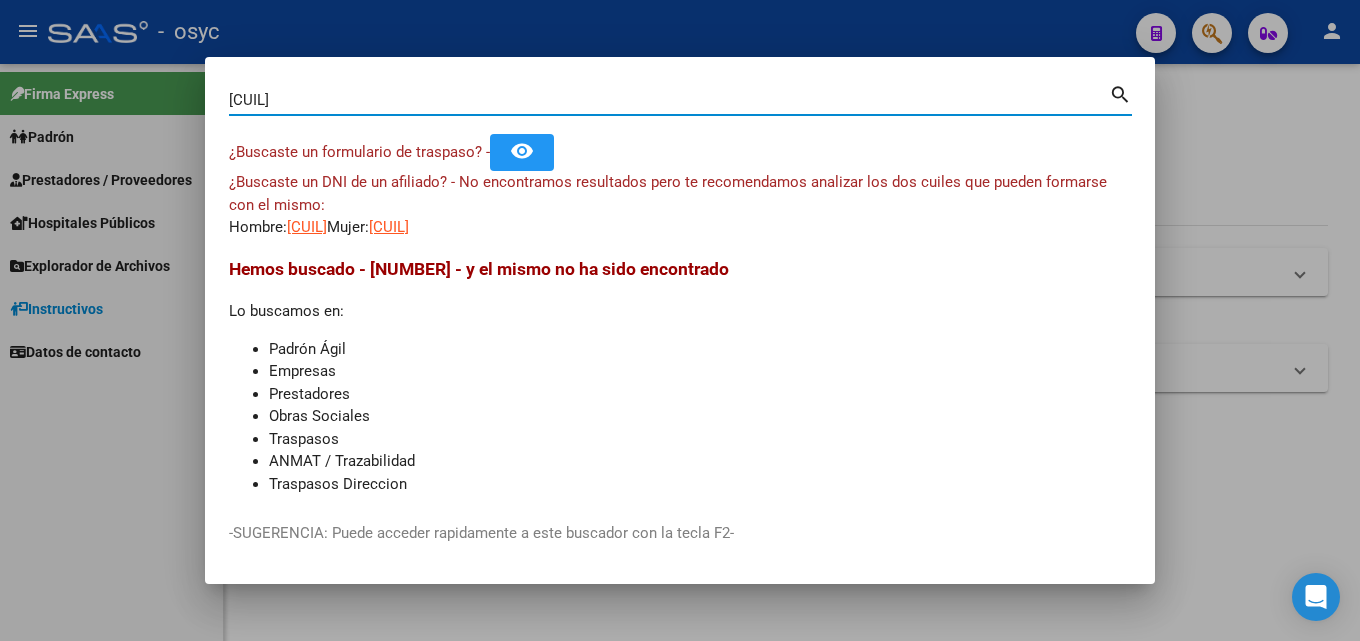drag, startPoint x: 341, startPoint y: 97, endPoint x: 0, endPoint y: 100, distance: 341.01318 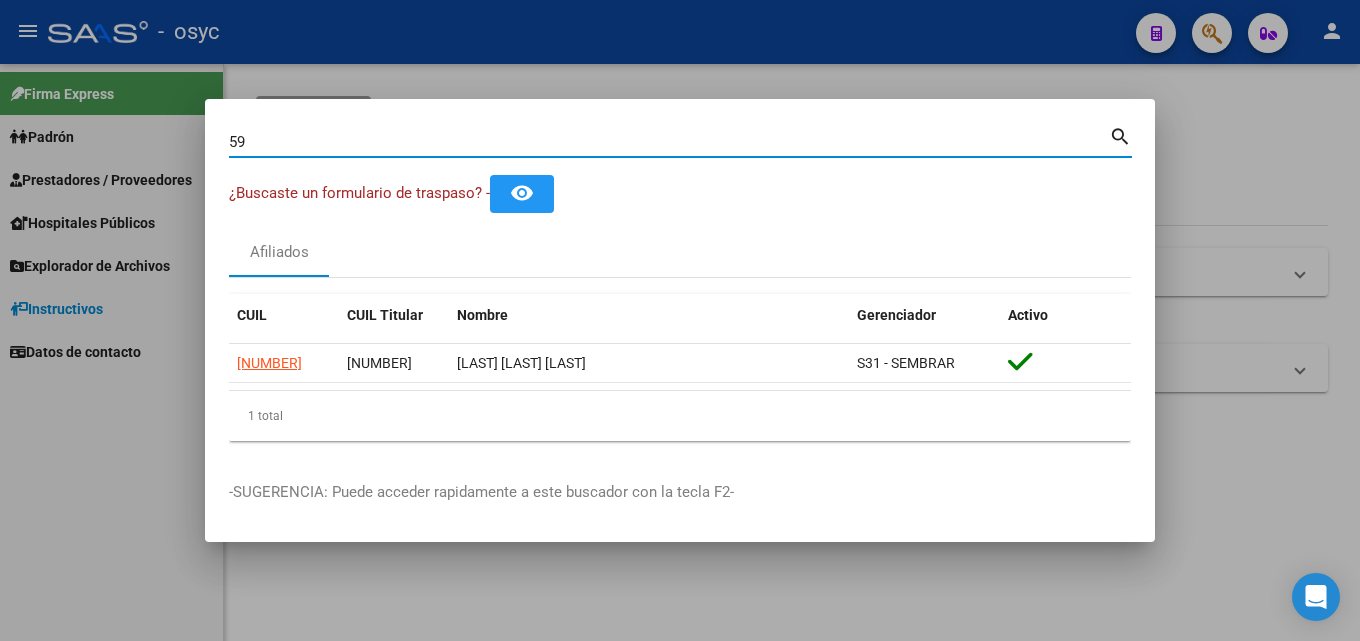 type on "5" 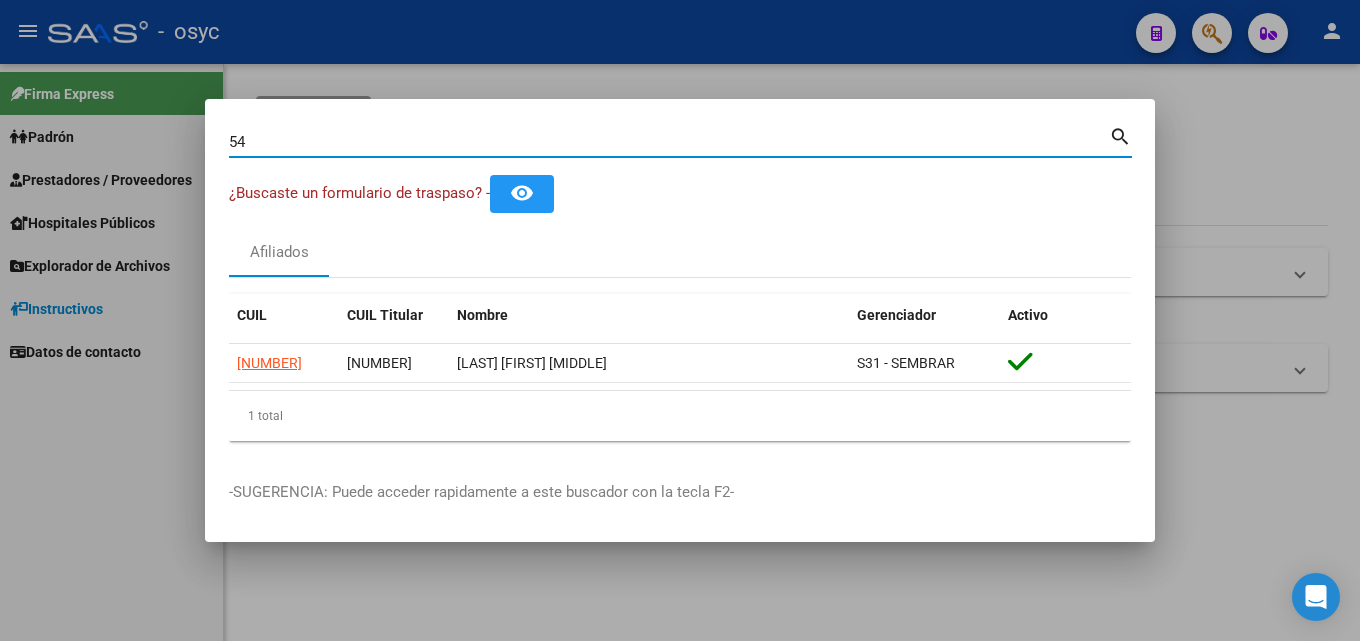 type on "5" 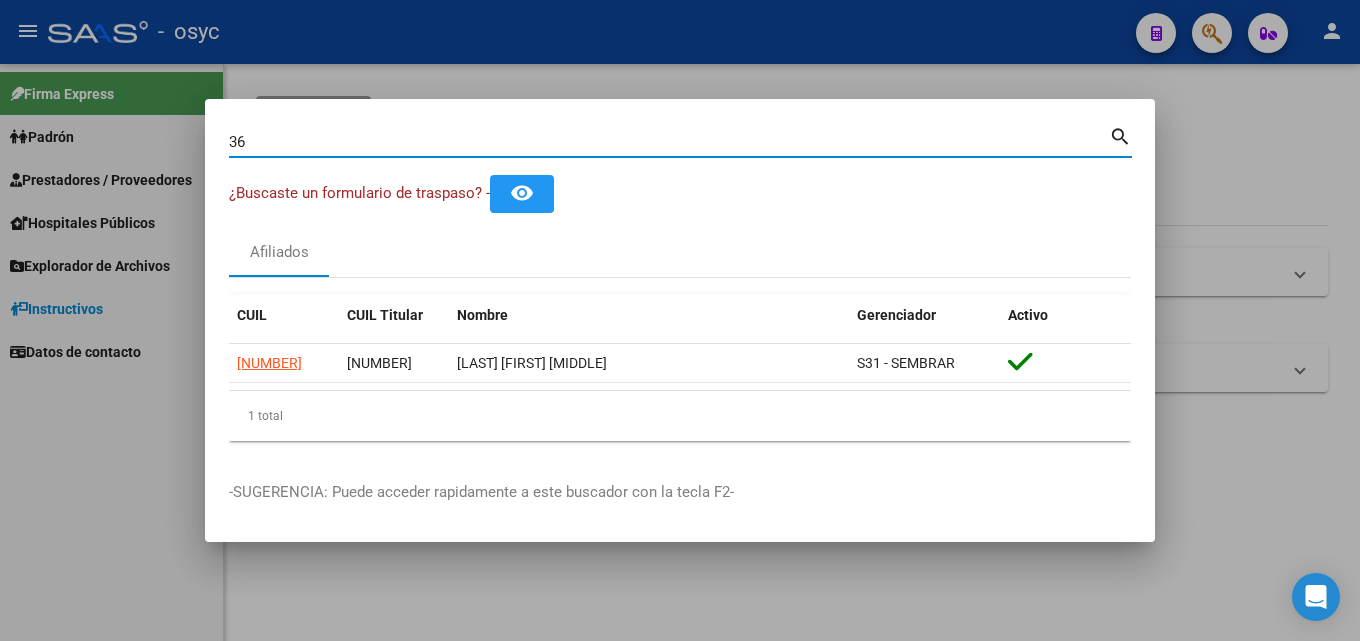 type on "3" 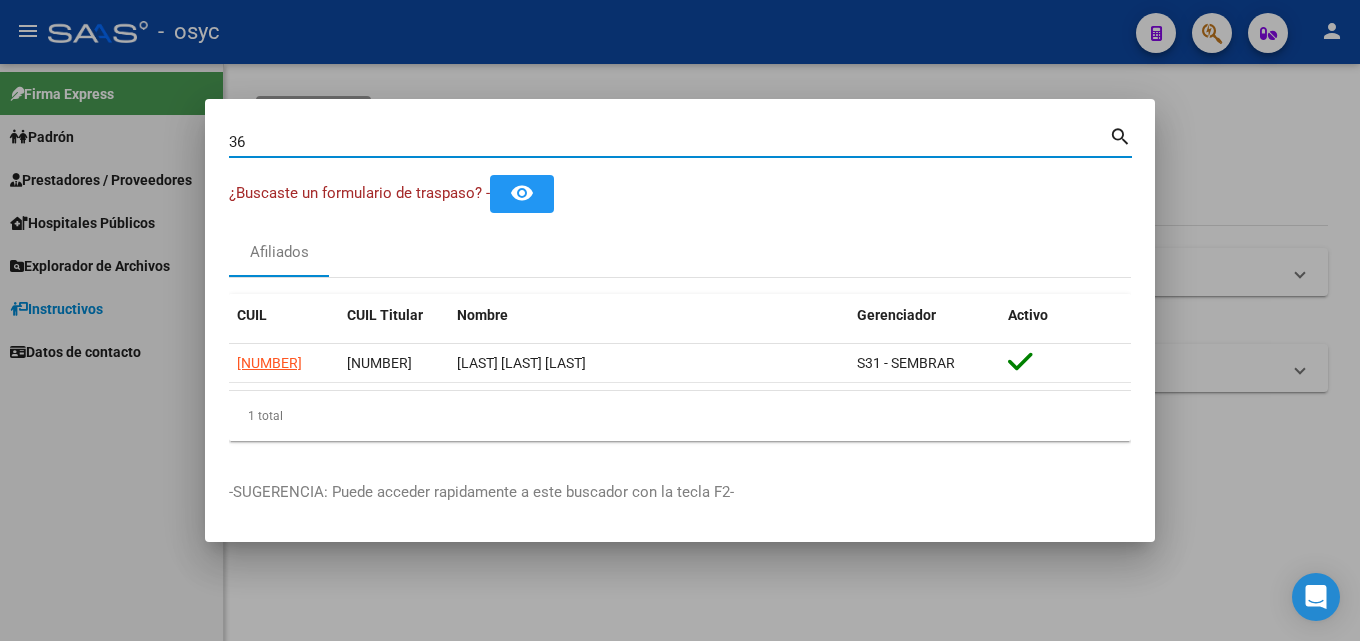 type on "3" 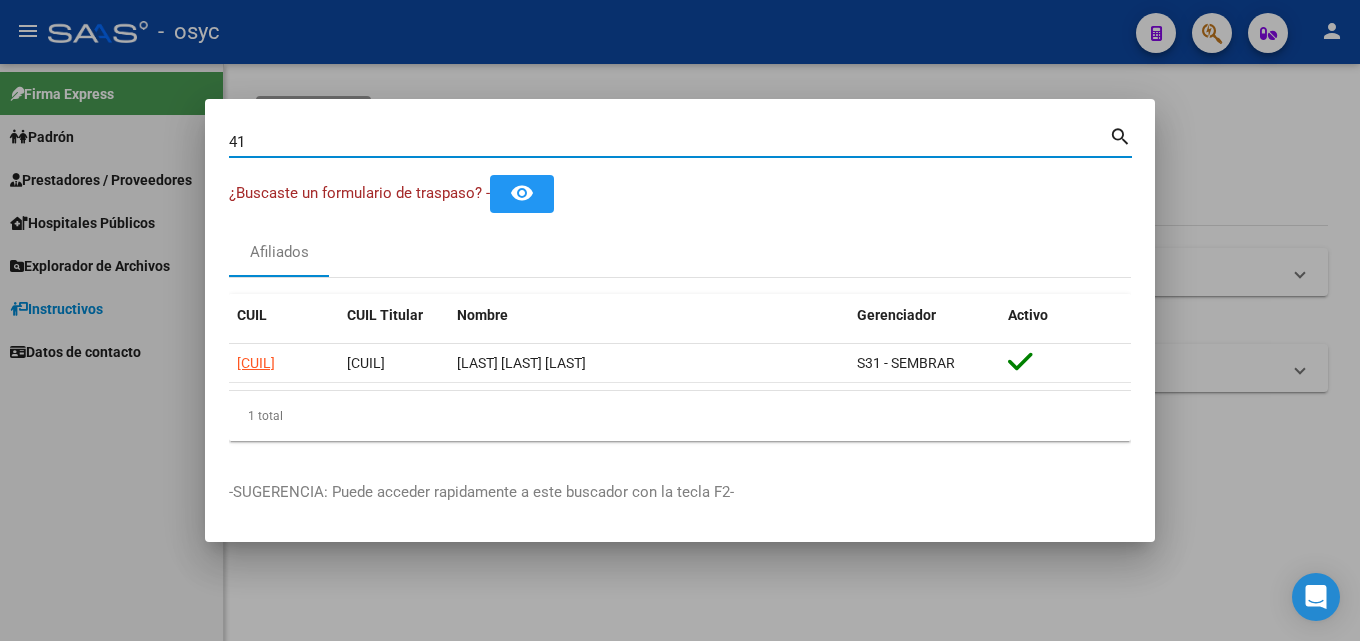 type on "4" 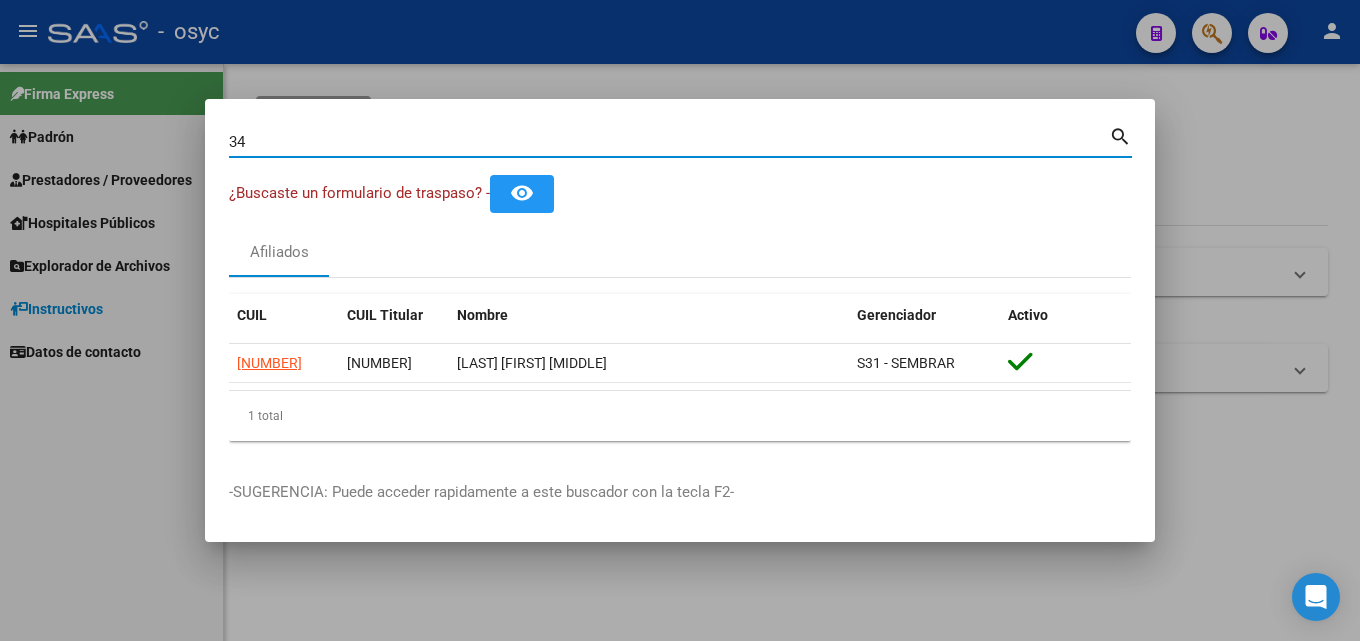 type on "3" 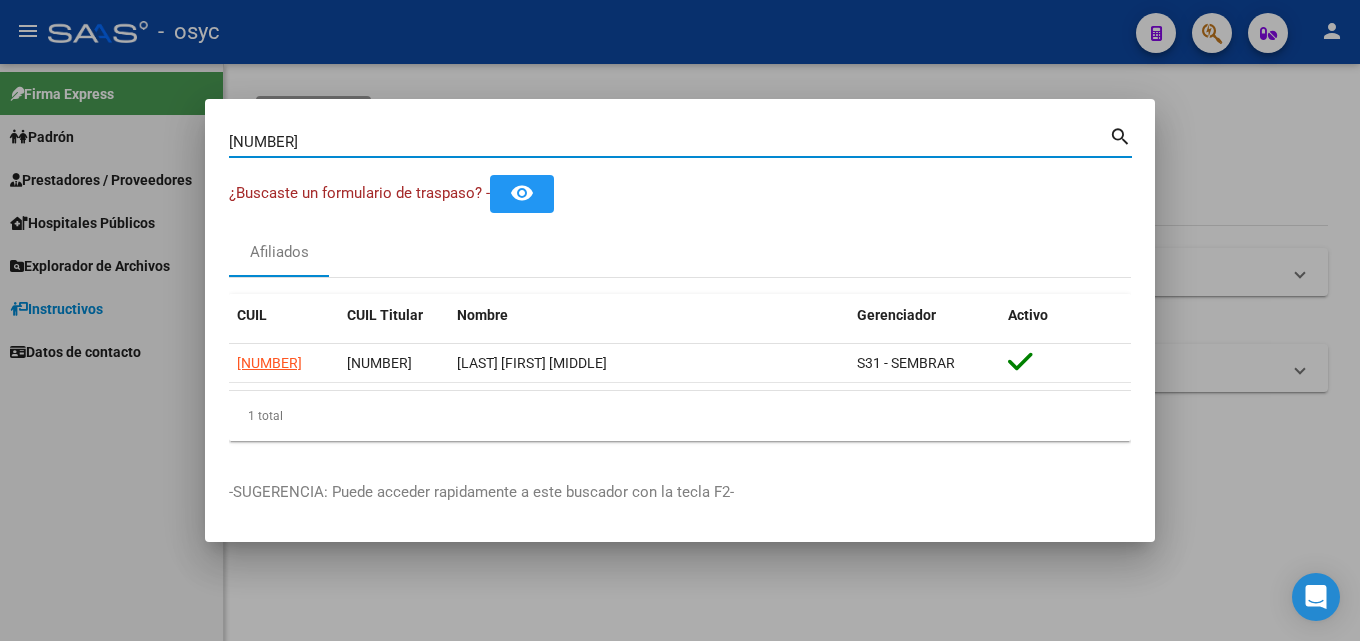 drag, startPoint x: 331, startPoint y: 143, endPoint x: 0, endPoint y: 59, distance: 341.4923 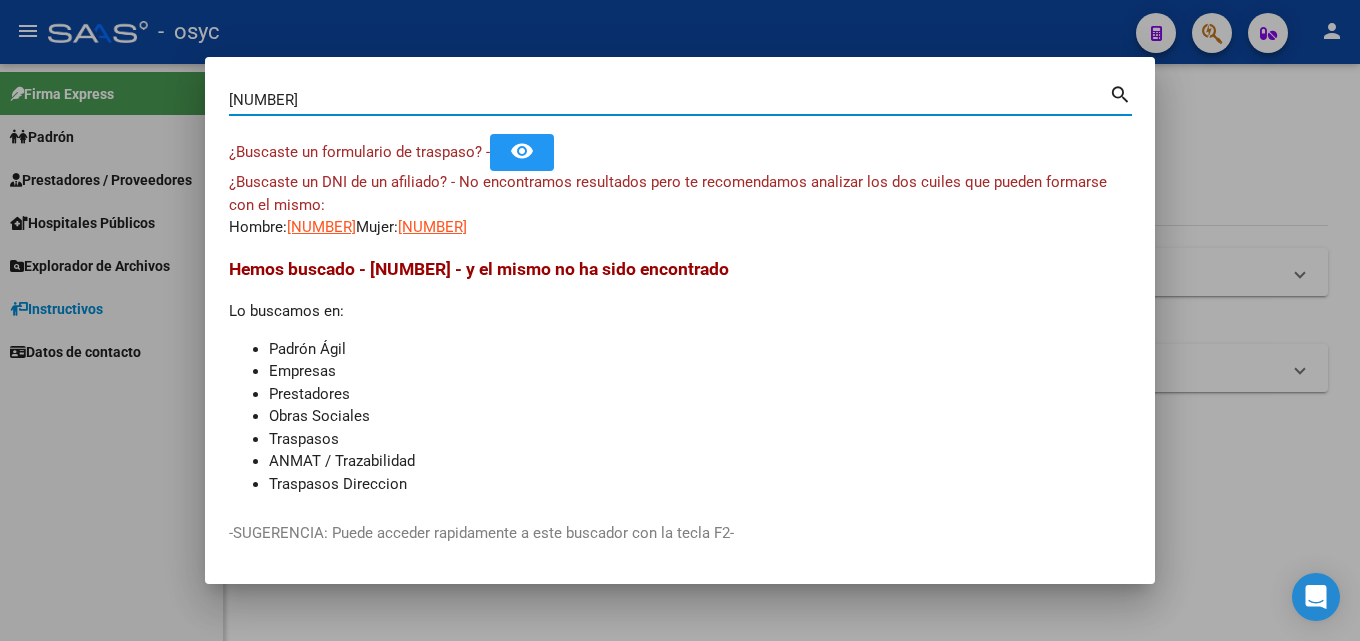 drag, startPoint x: 317, startPoint y: 98, endPoint x: 0, endPoint y: 177, distance: 326.6956 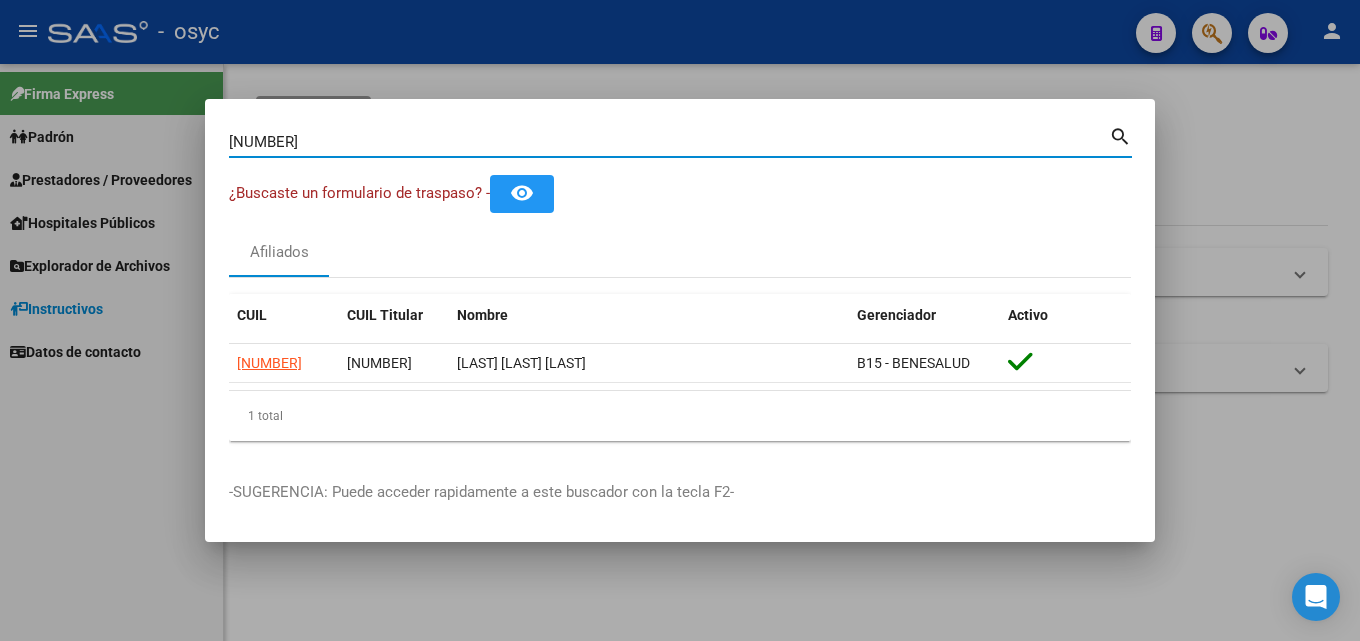 drag, startPoint x: 312, startPoint y: 147, endPoint x: 0, endPoint y: 82, distance: 318.6989 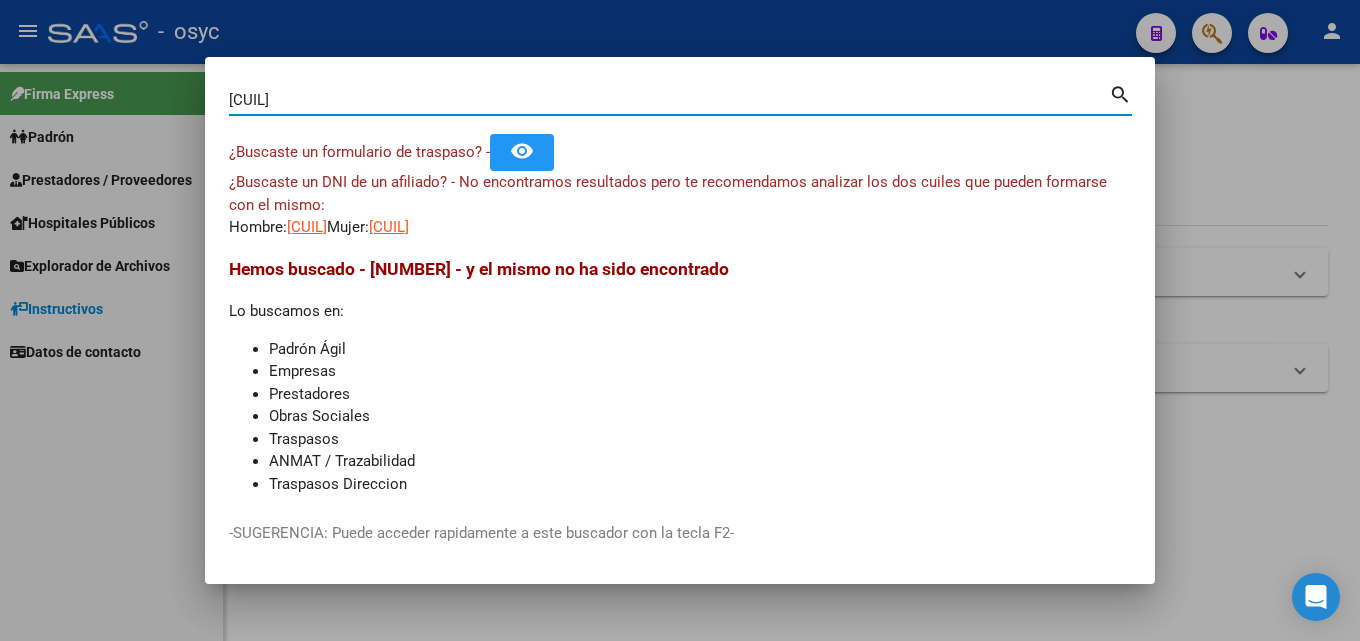 drag, startPoint x: 342, startPoint y: 94, endPoint x: 3, endPoint y: 99, distance: 339.03687 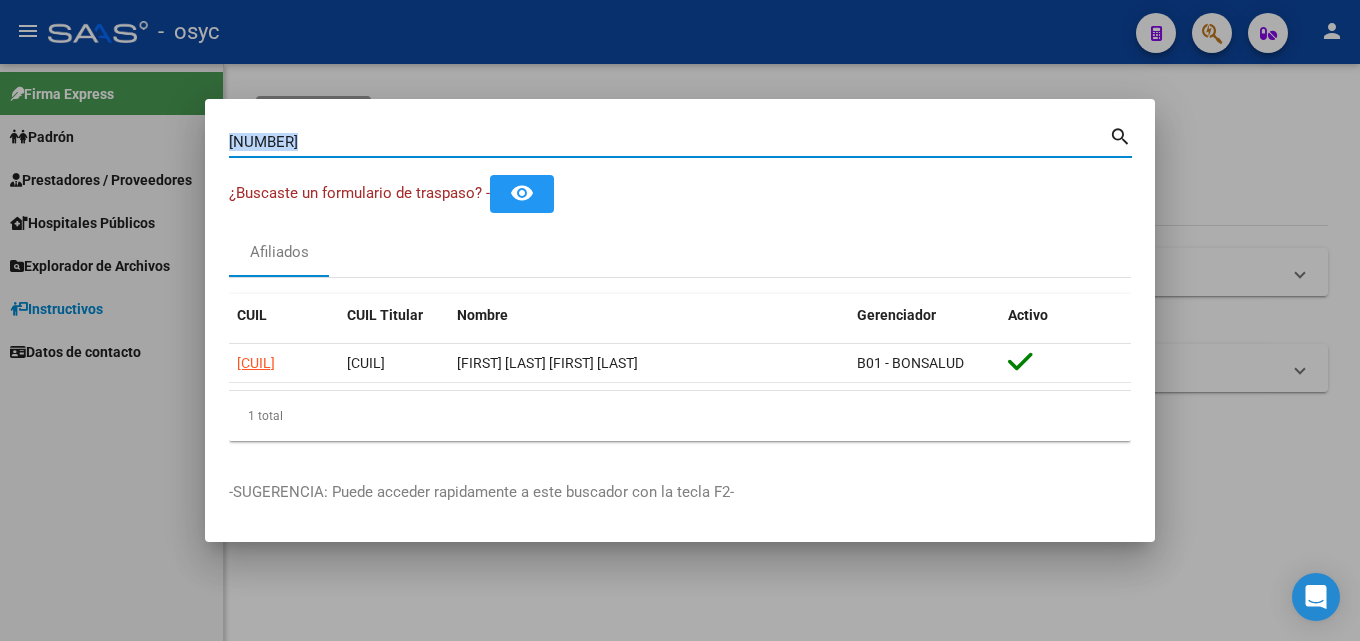 drag, startPoint x: 381, startPoint y: 157, endPoint x: 283, endPoint y: 132, distance: 101.13852 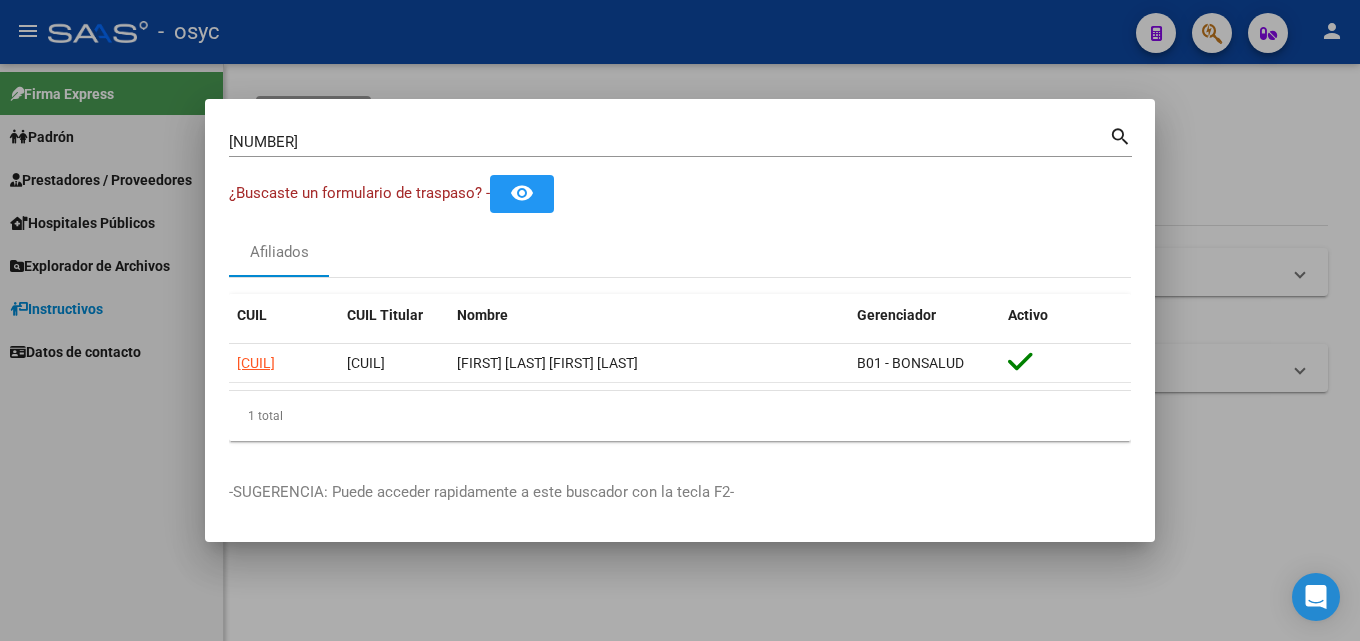drag, startPoint x: 336, startPoint y: 137, endPoint x: 0, endPoint y: 159, distance: 336.71948 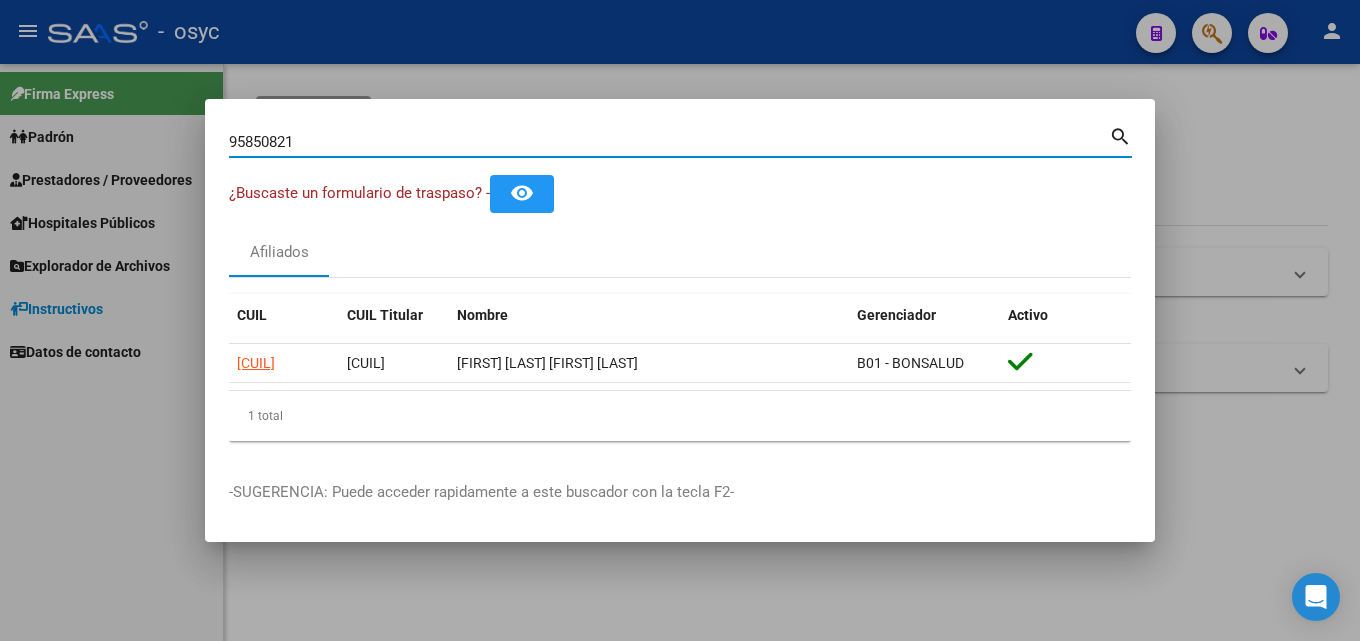 type on "95850821" 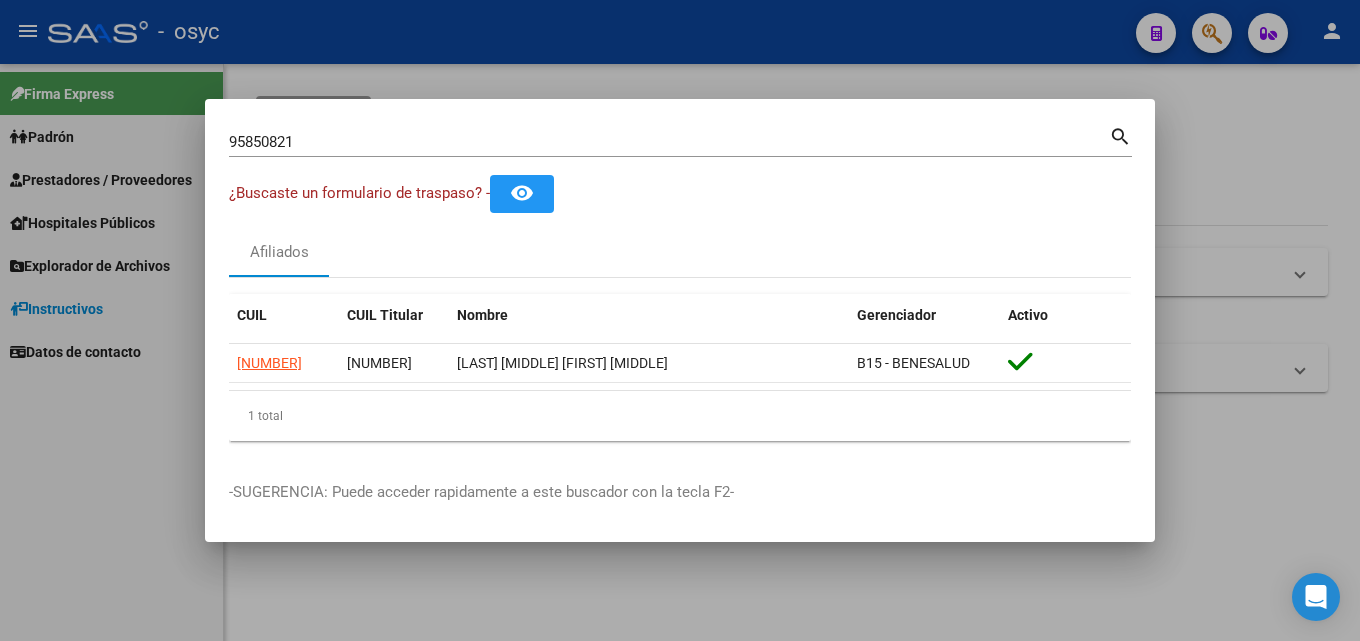 click at bounding box center (680, 320) 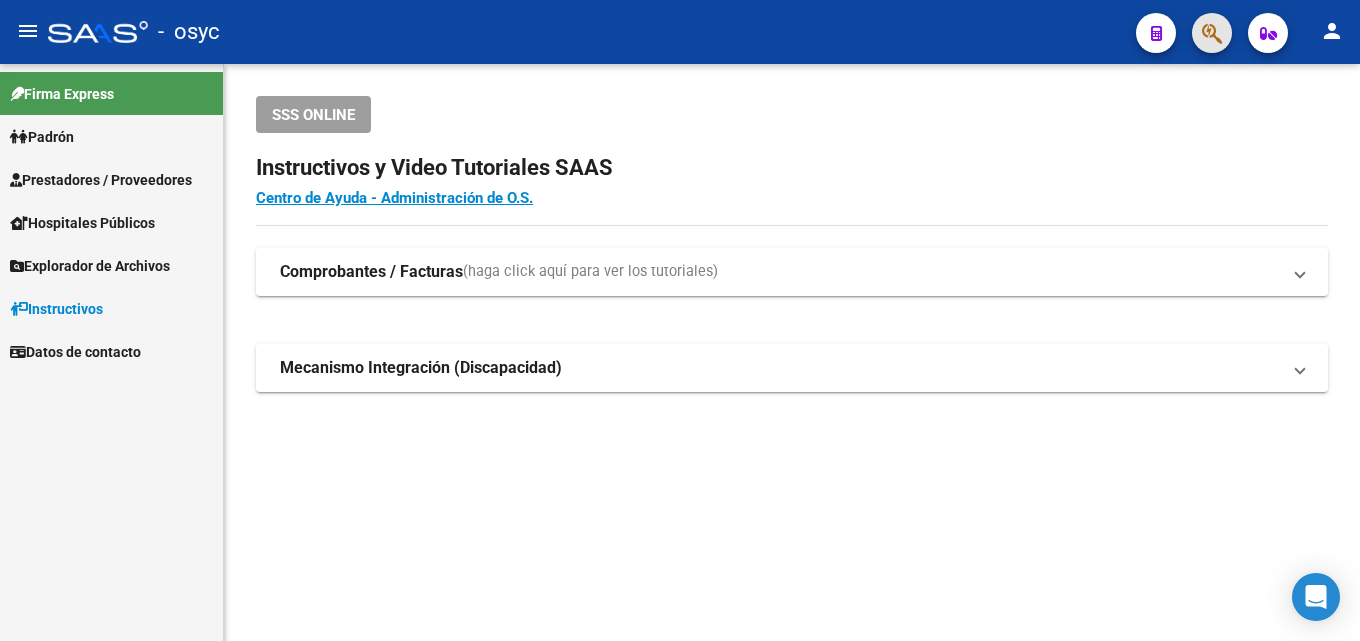 click 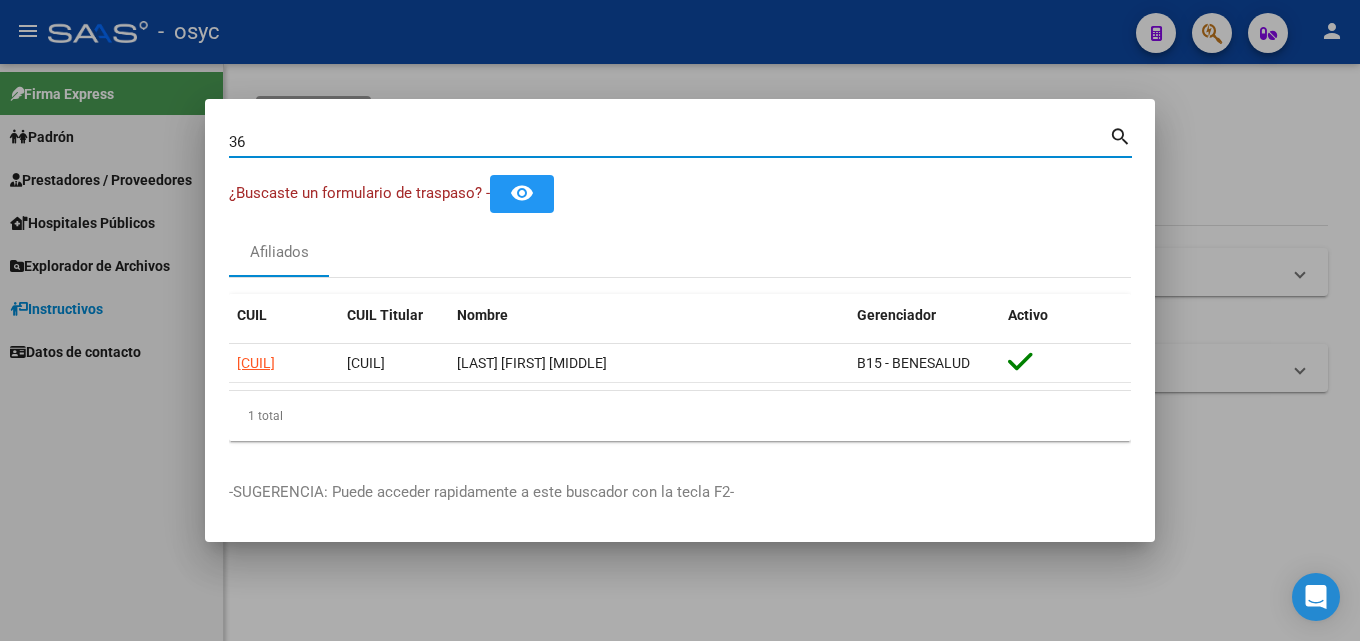 type on "3" 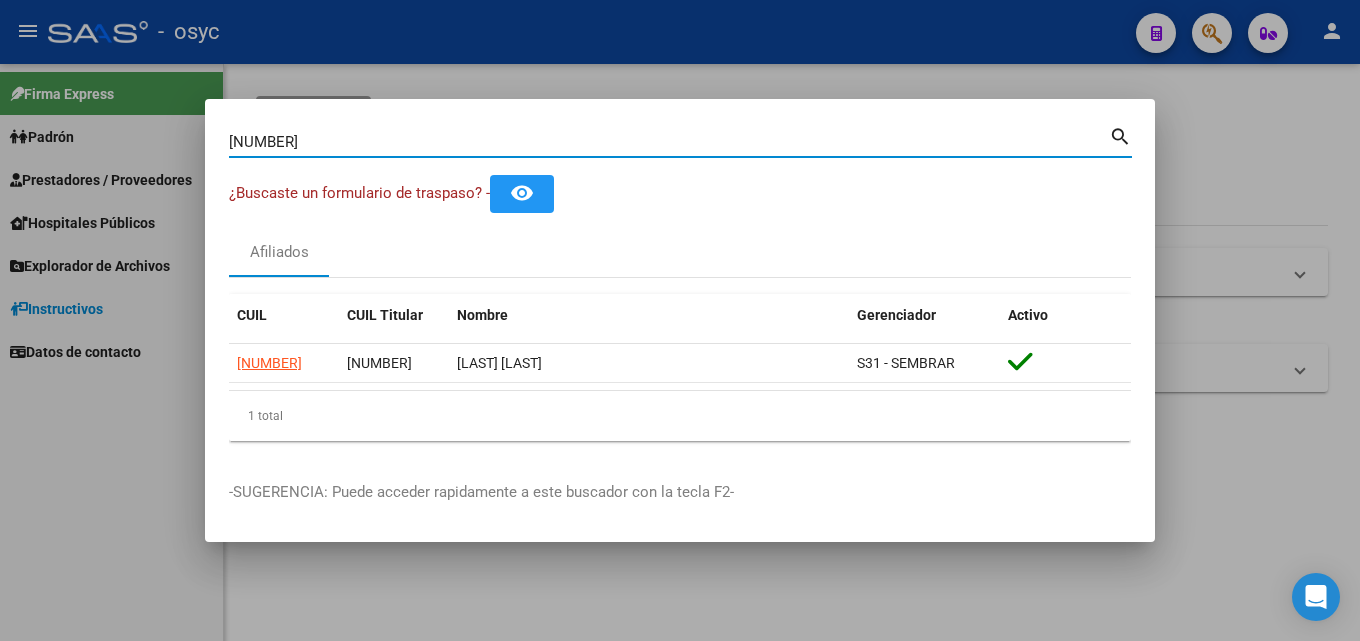 drag, startPoint x: 349, startPoint y: 139, endPoint x: 0, endPoint y: 140, distance: 349.00143 